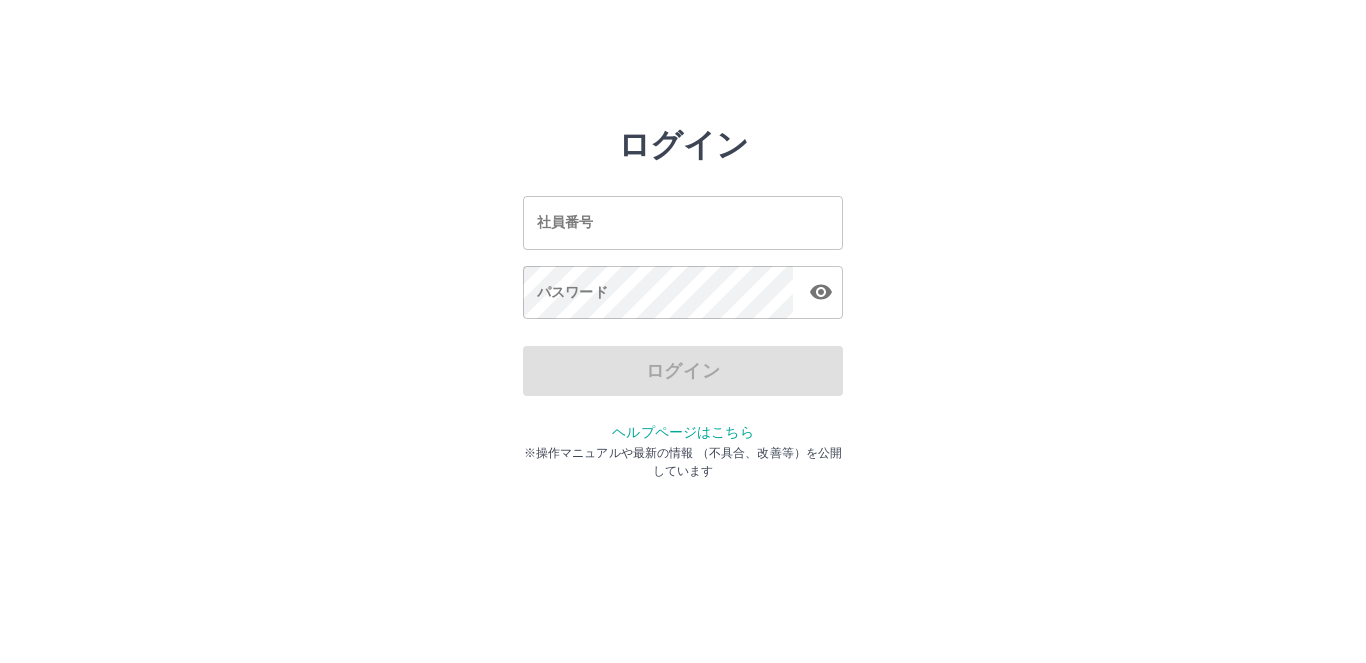 scroll, scrollTop: 0, scrollLeft: 0, axis: both 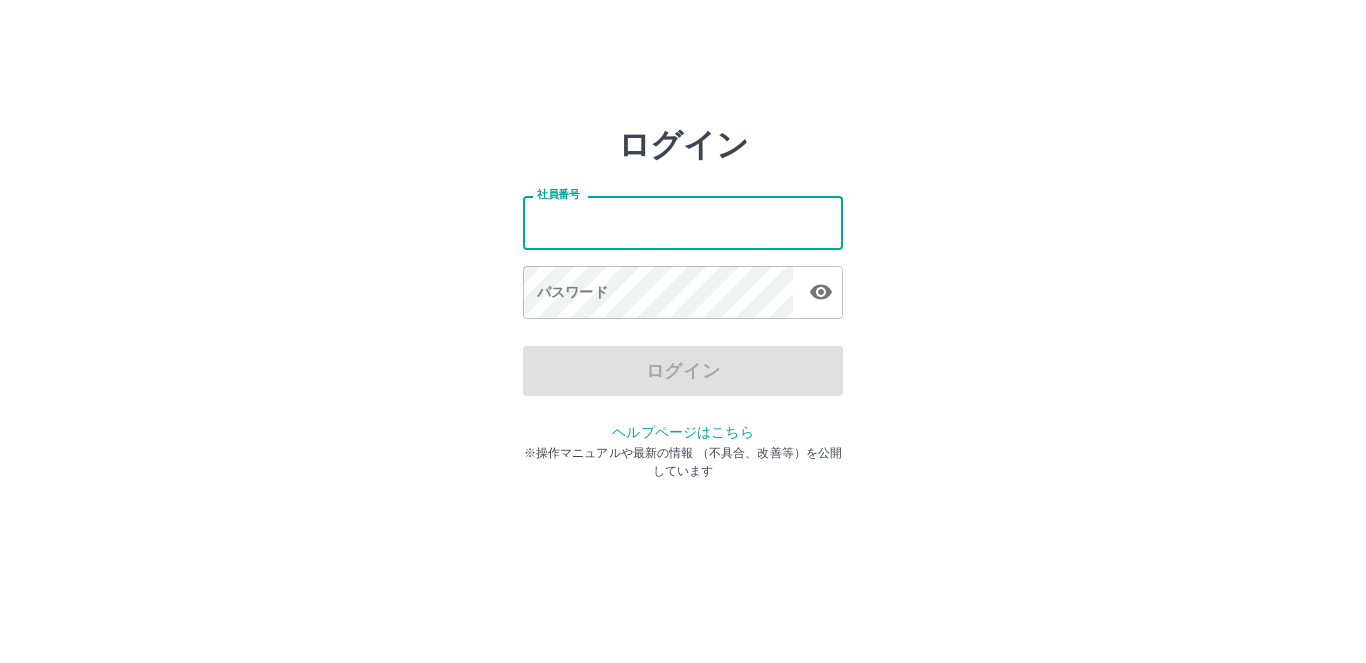 click on "社員番号" at bounding box center (683, 222) 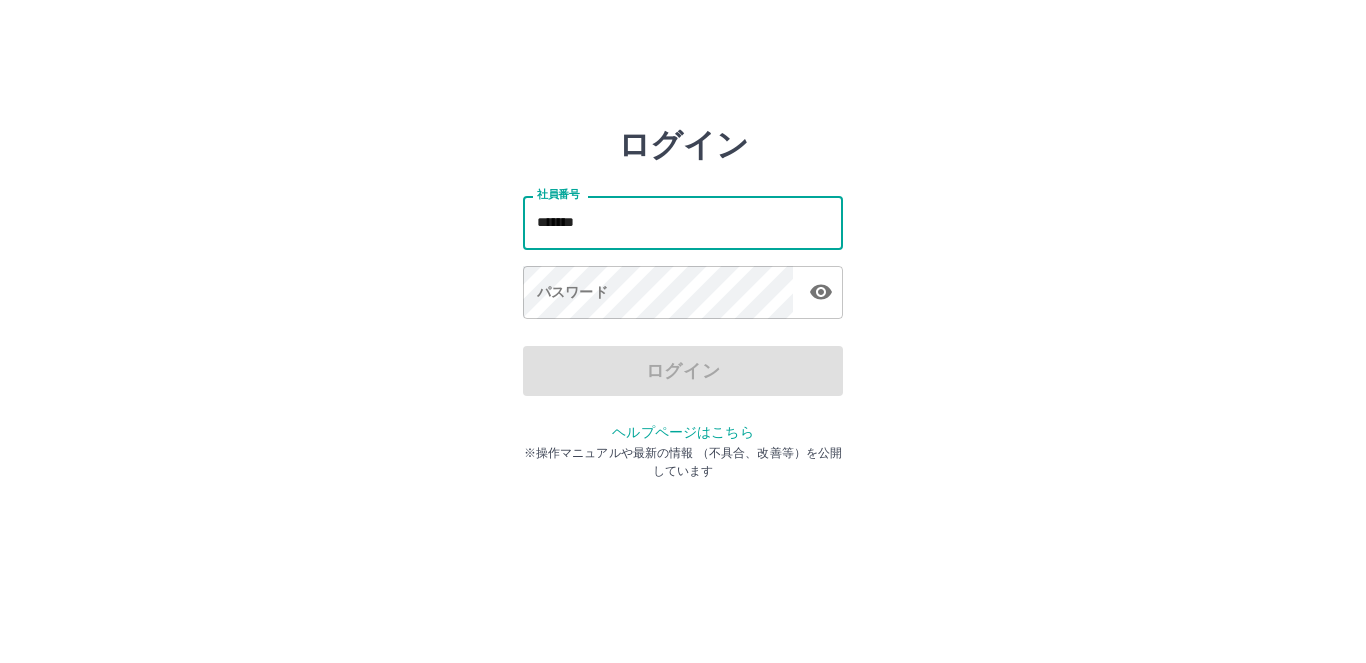 type on "*******" 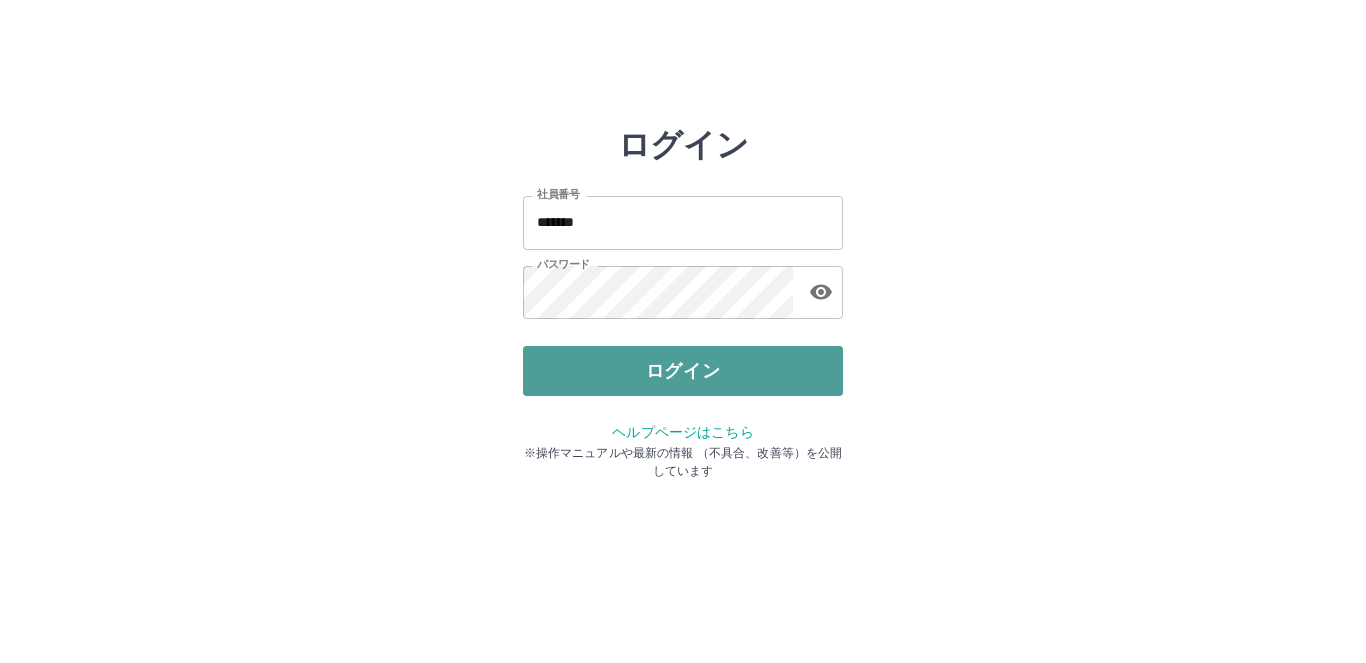 click on "ログイン" at bounding box center [683, 371] 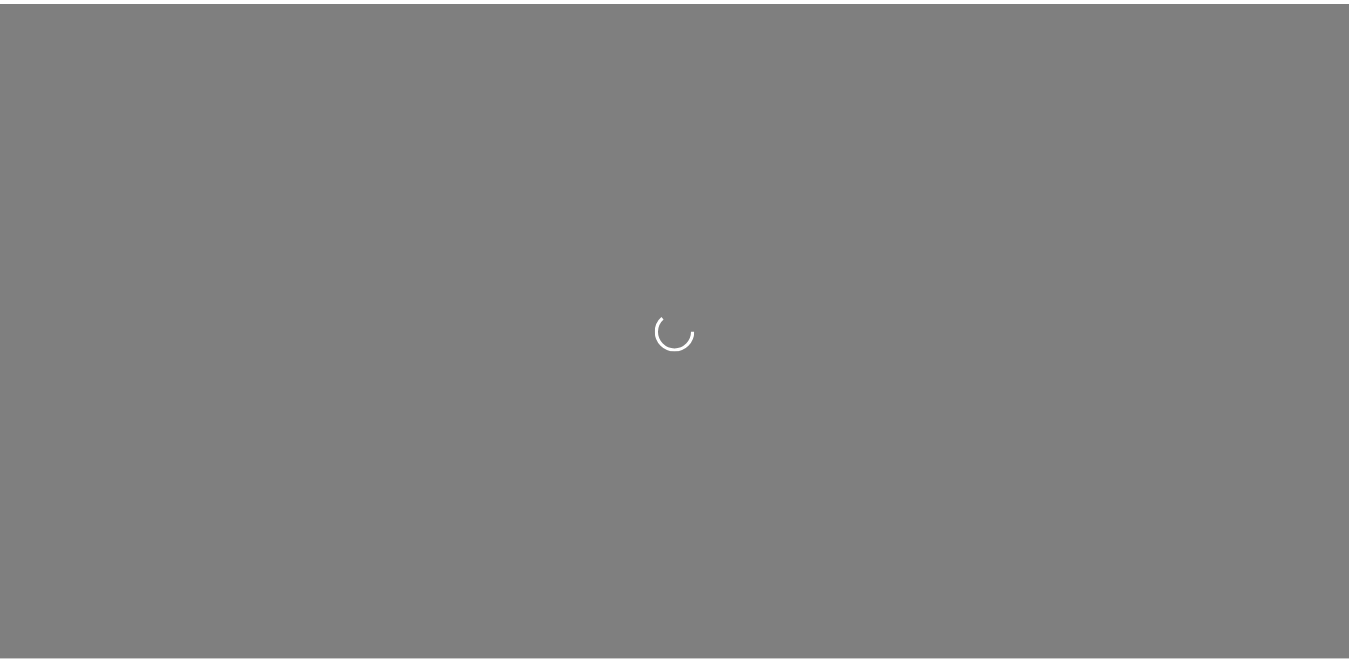 scroll, scrollTop: 0, scrollLeft: 0, axis: both 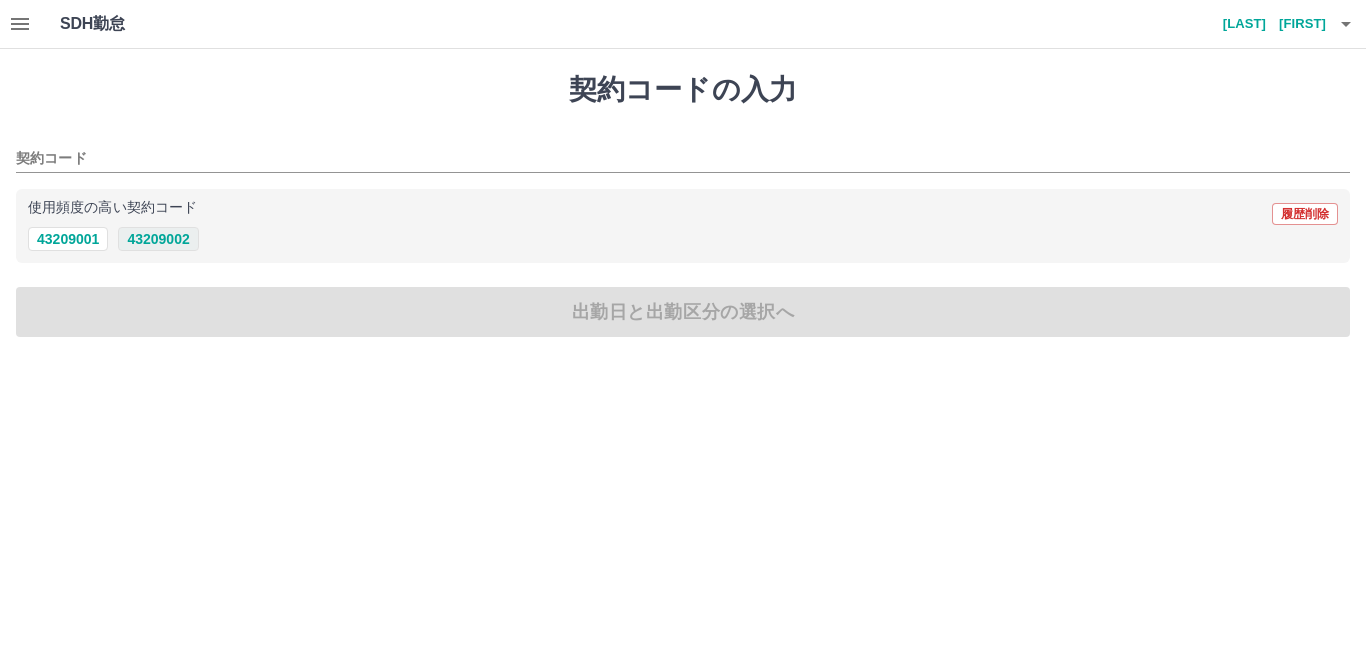 click on "43209002" at bounding box center [158, 239] 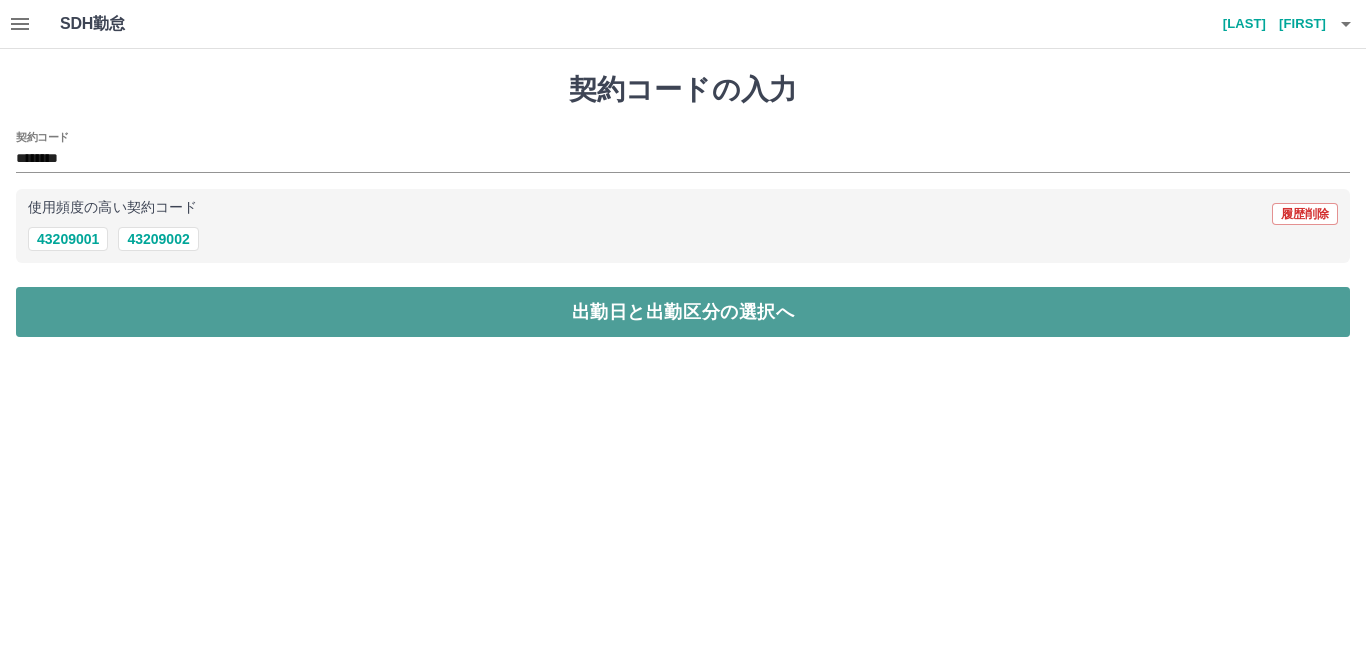 click on "出勤日と出勤区分の選択へ" at bounding box center (683, 312) 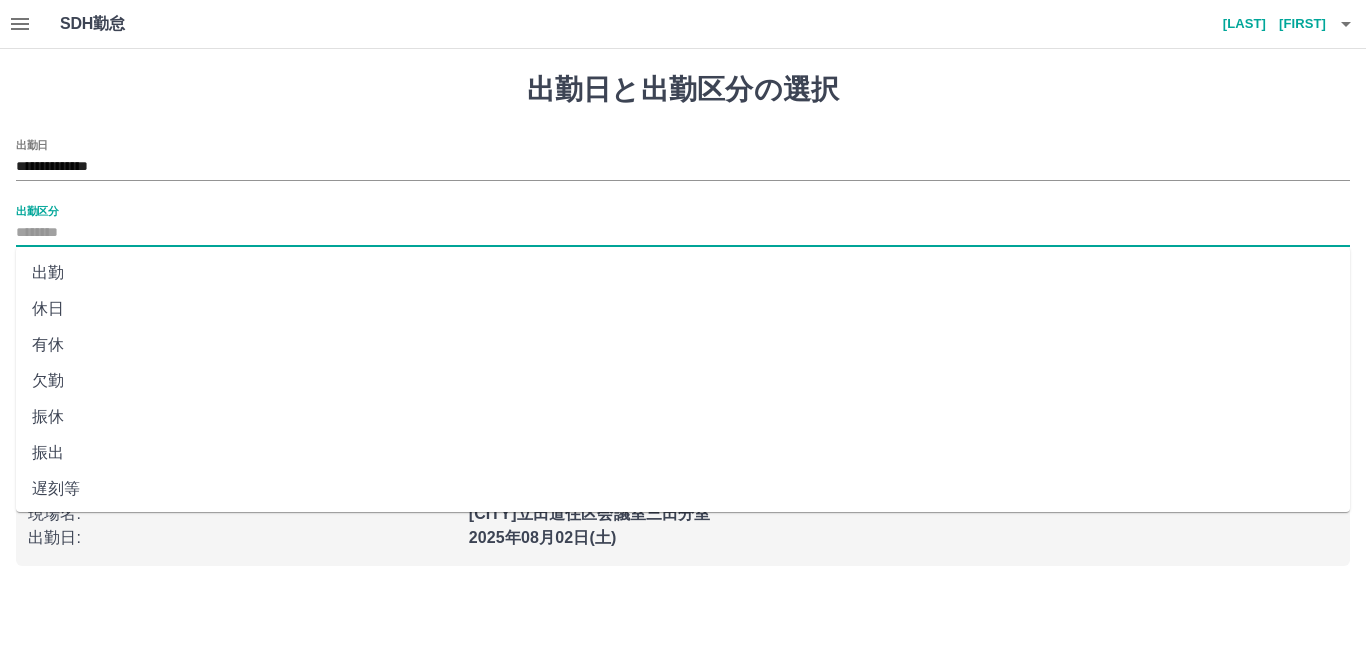 click on "出勤区分" at bounding box center [683, 233] 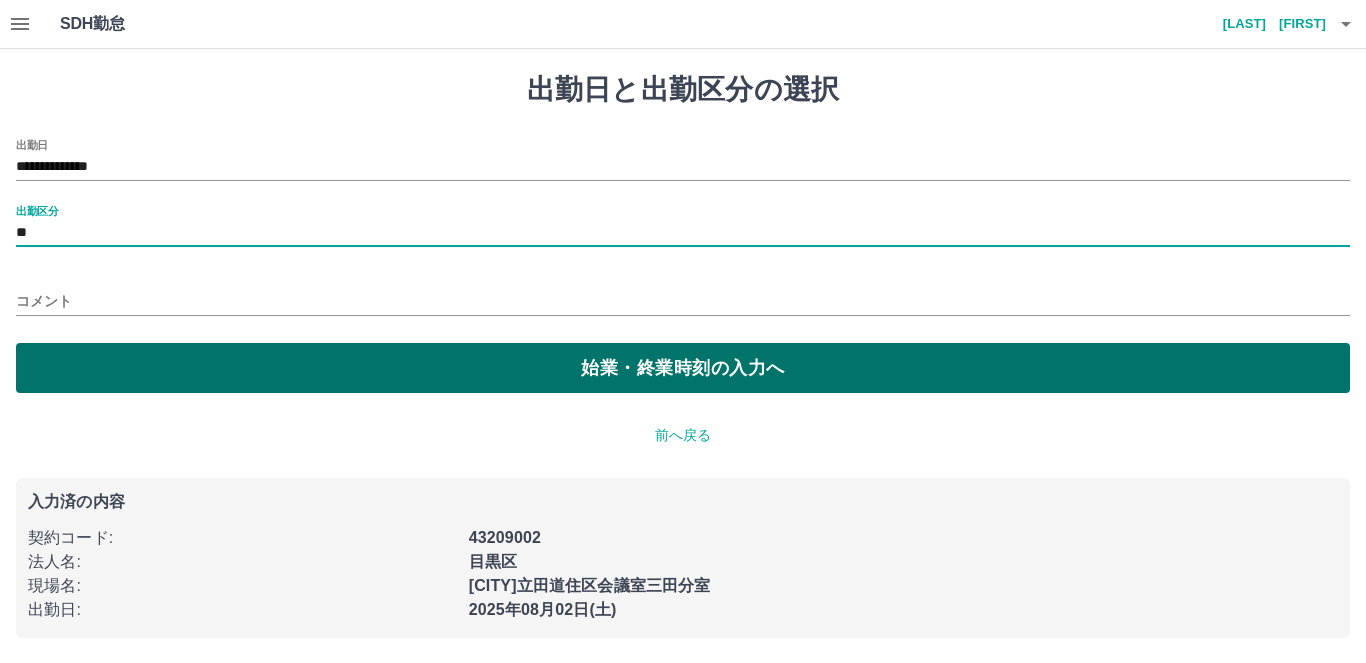 click on "始業・終業時刻の入力へ" at bounding box center [683, 368] 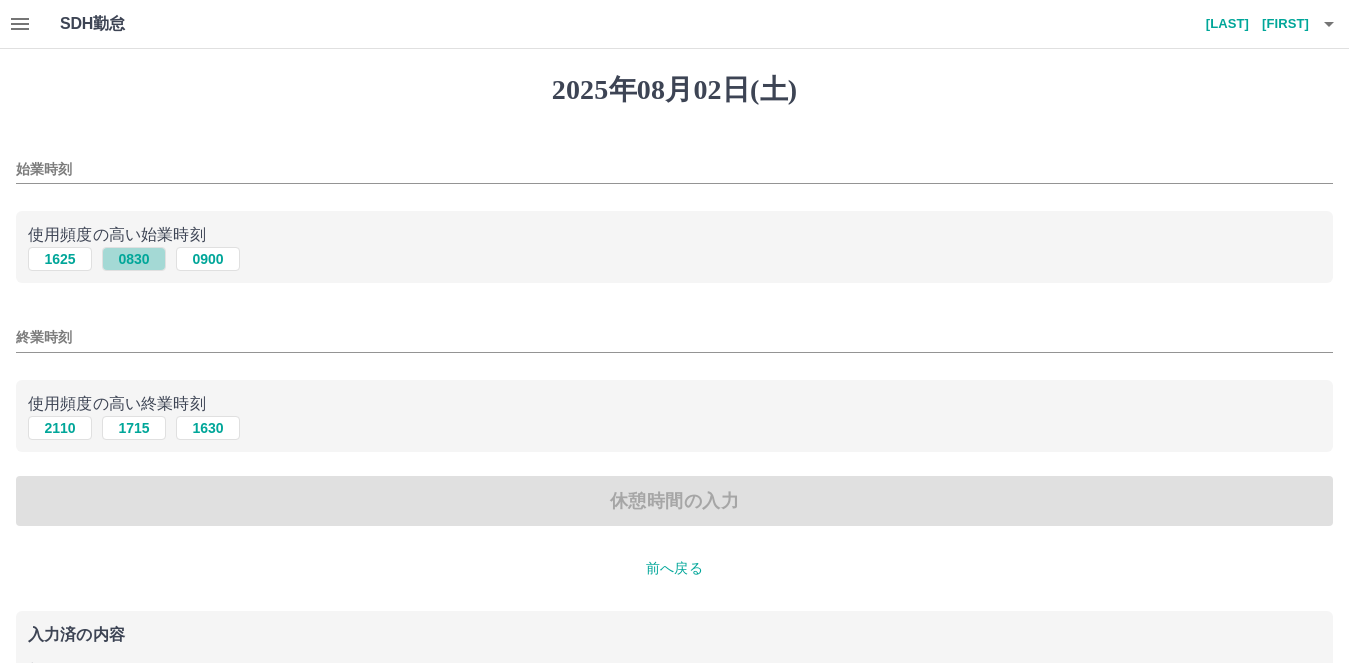 click on "0830" at bounding box center [134, 259] 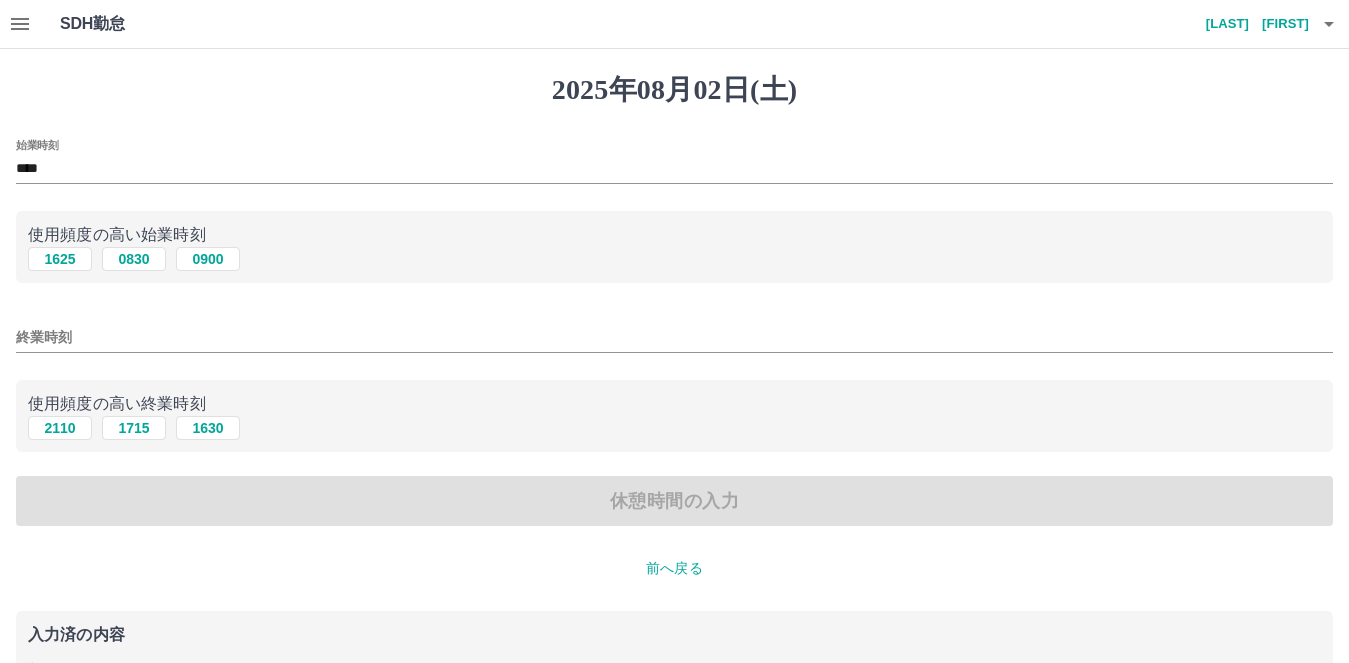 click on "終業時刻" at bounding box center (674, 337) 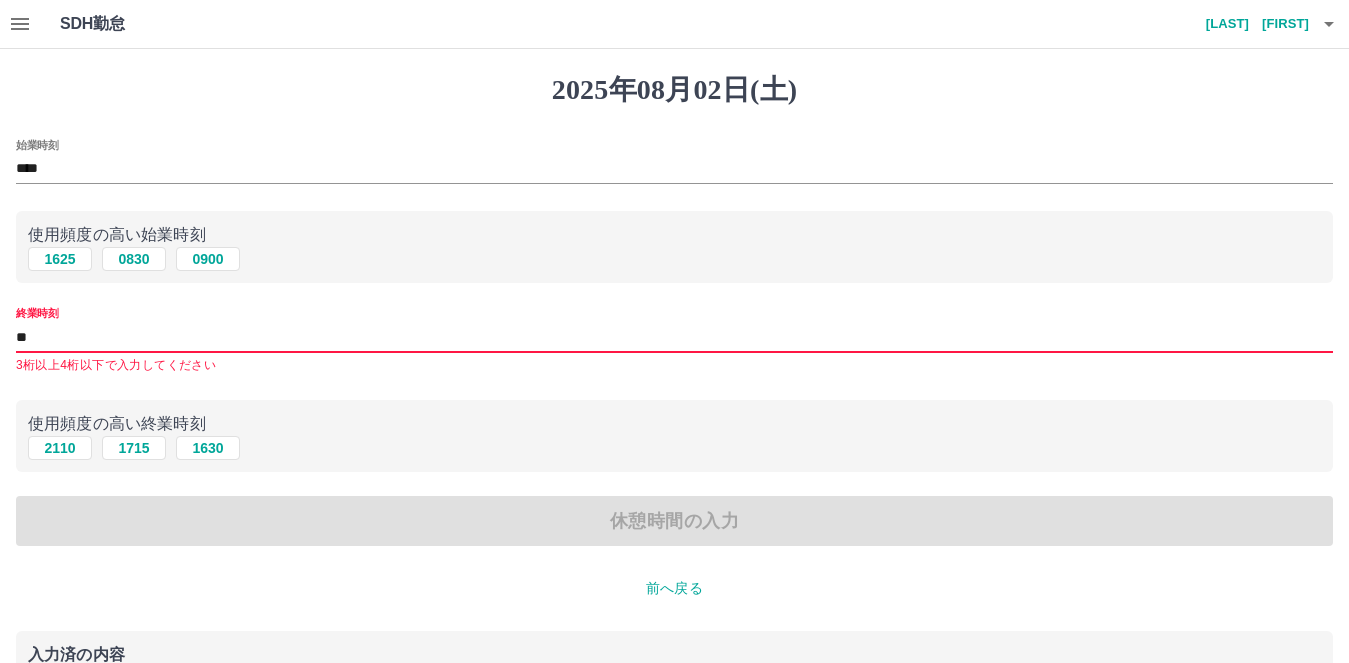 type on "*" 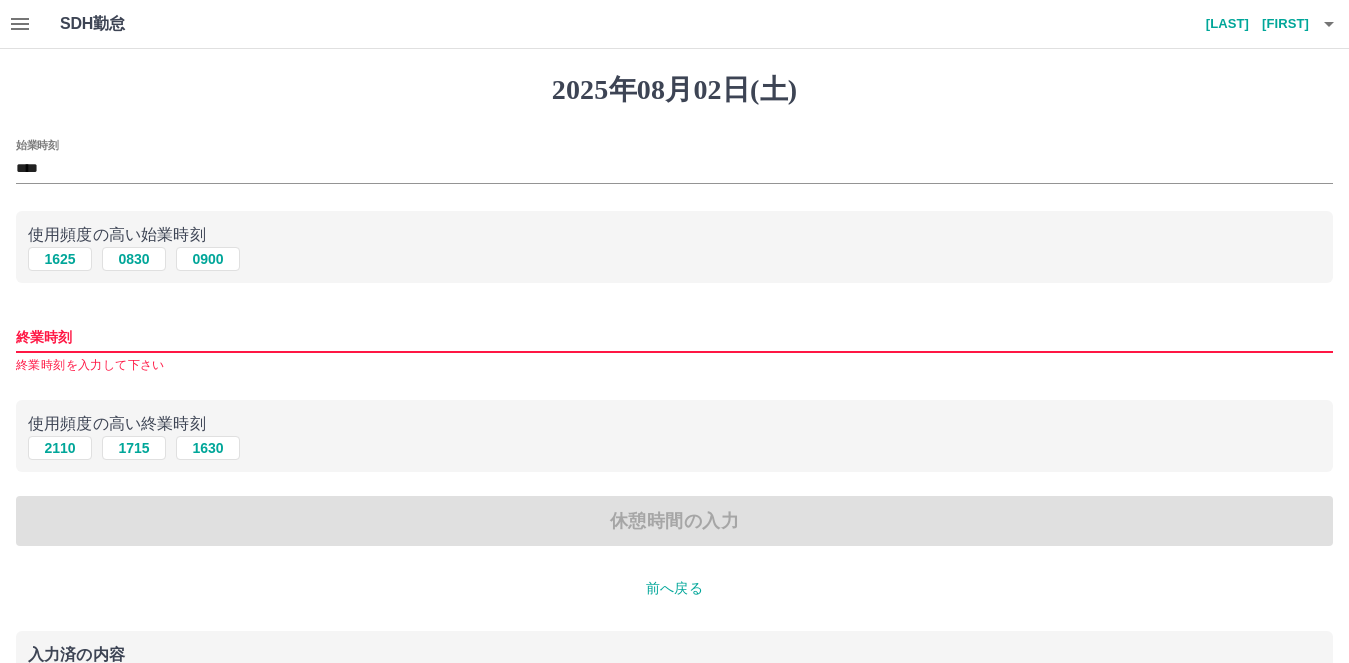 click on "終業時刻" at bounding box center [674, 337] 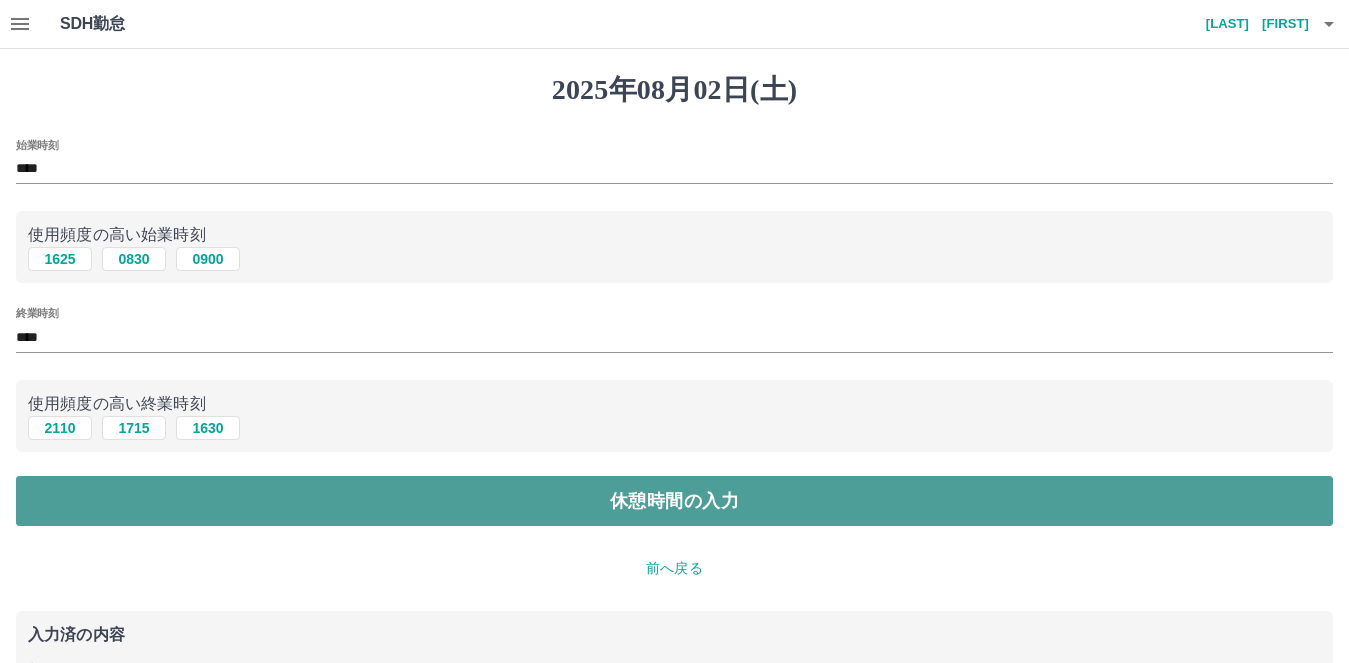 click on "休憩時間の入力" at bounding box center (674, 501) 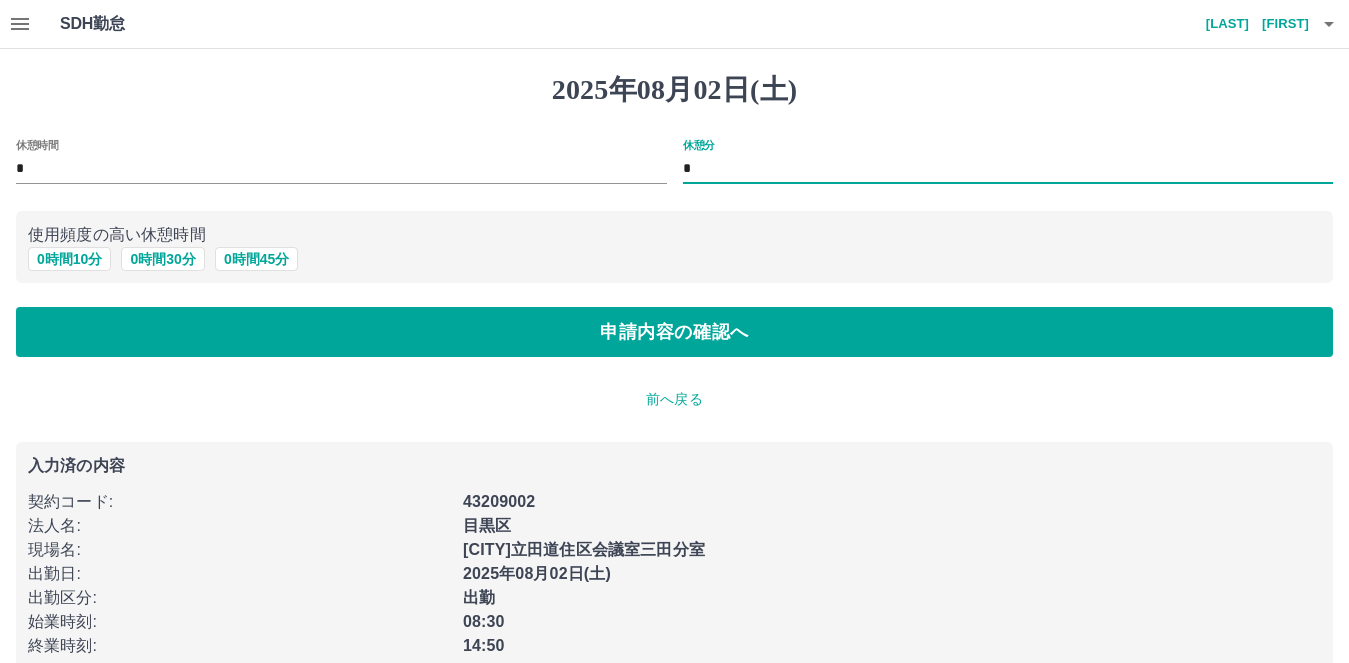 click on "*" at bounding box center [1008, 169] 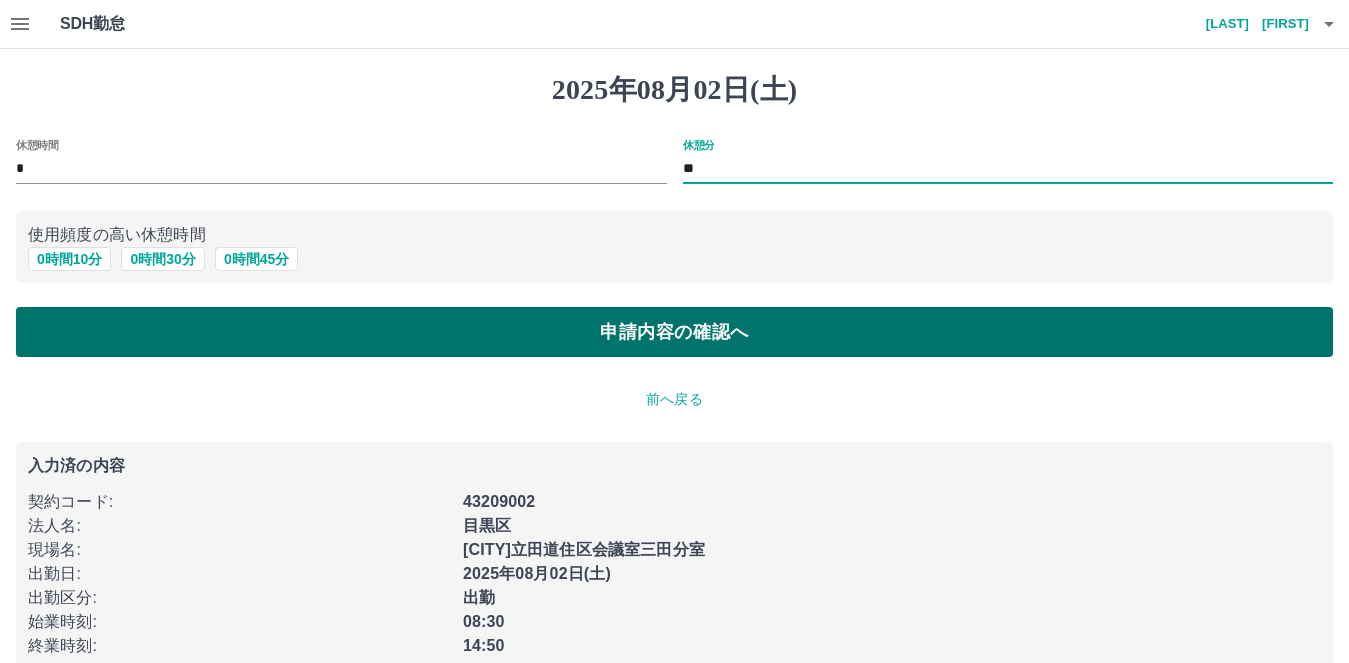 type on "**" 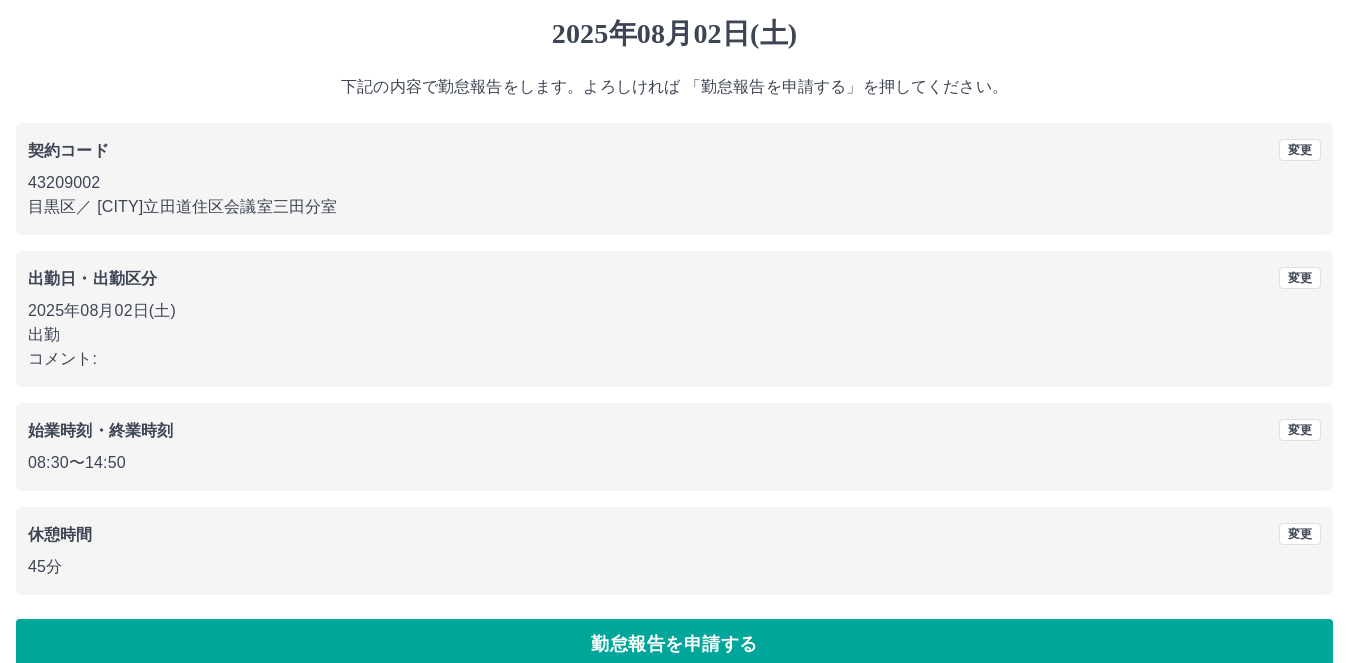 scroll, scrollTop: 86, scrollLeft: 0, axis: vertical 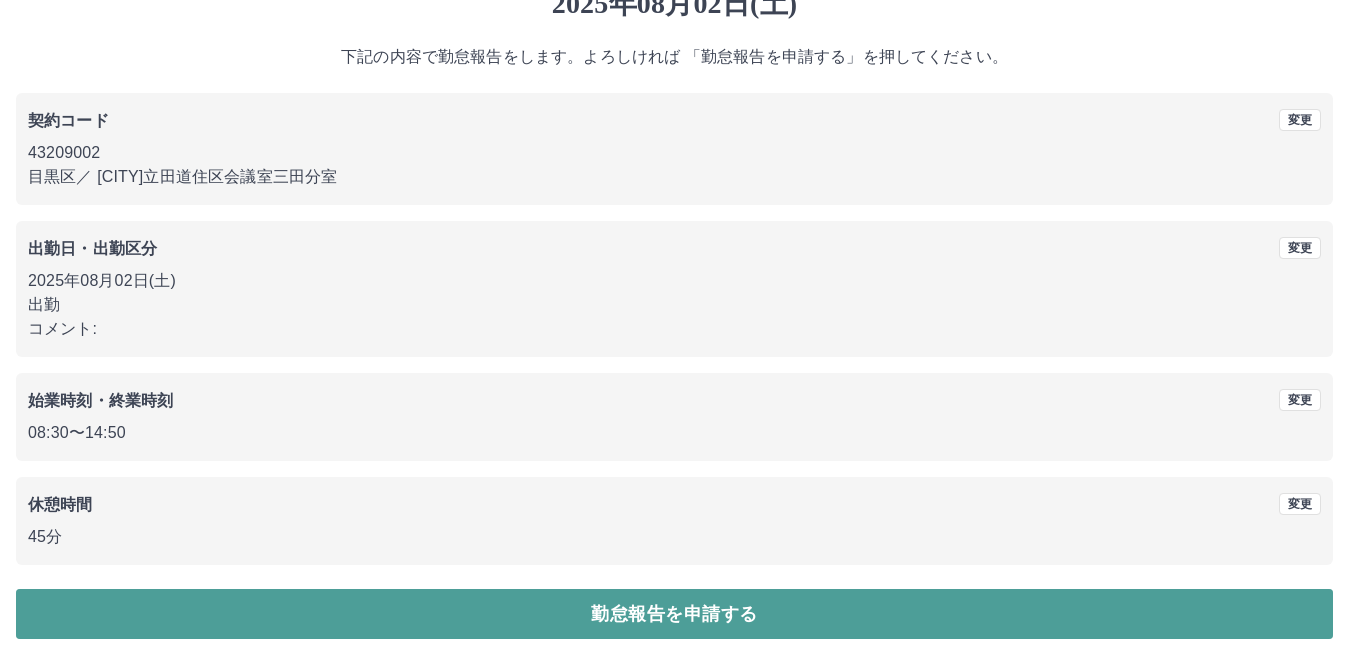 click on "勤怠報告を申請する" at bounding box center [674, 614] 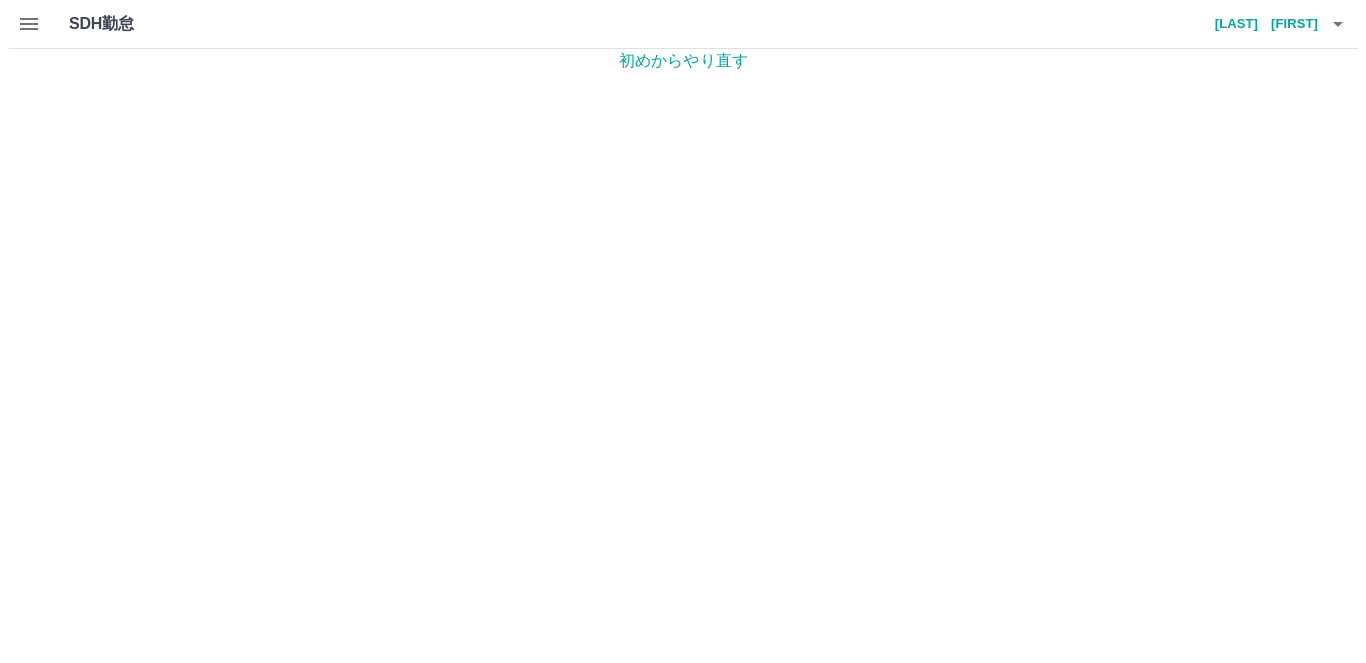 scroll, scrollTop: 0, scrollLeft: 0, axis: both 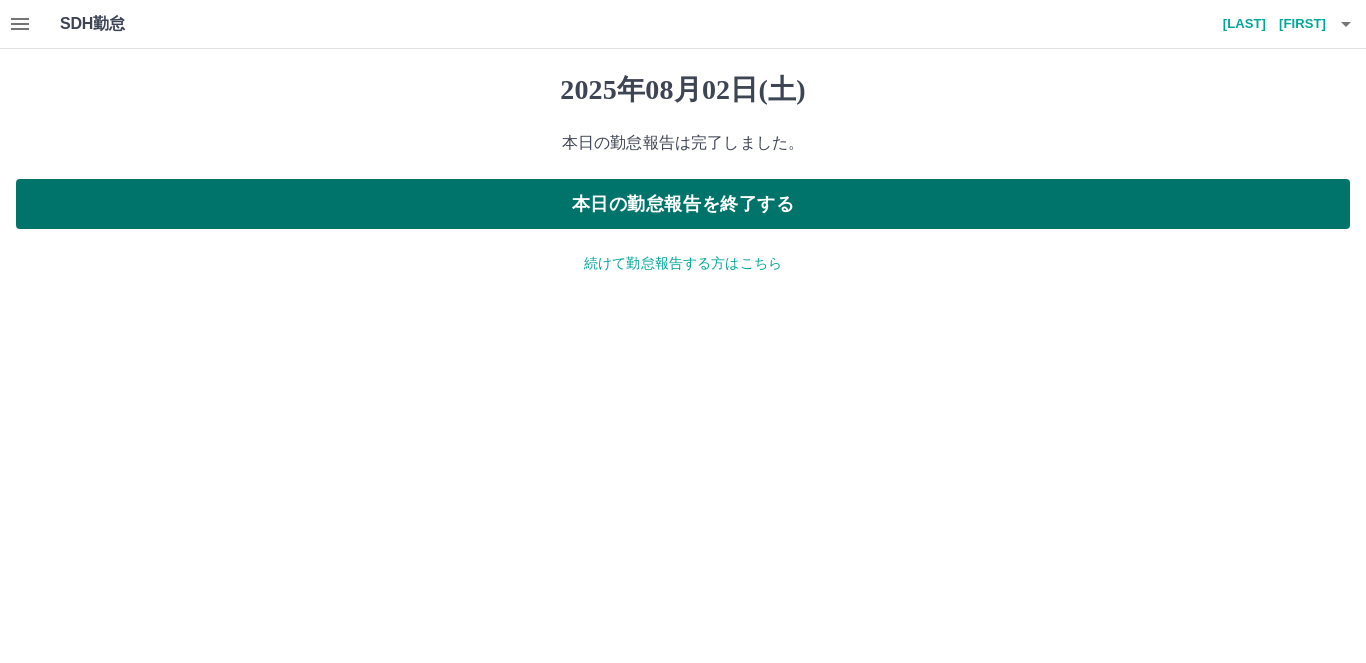 click on "本日の勤怠報告を終了する" at bounding box center [683, 204] 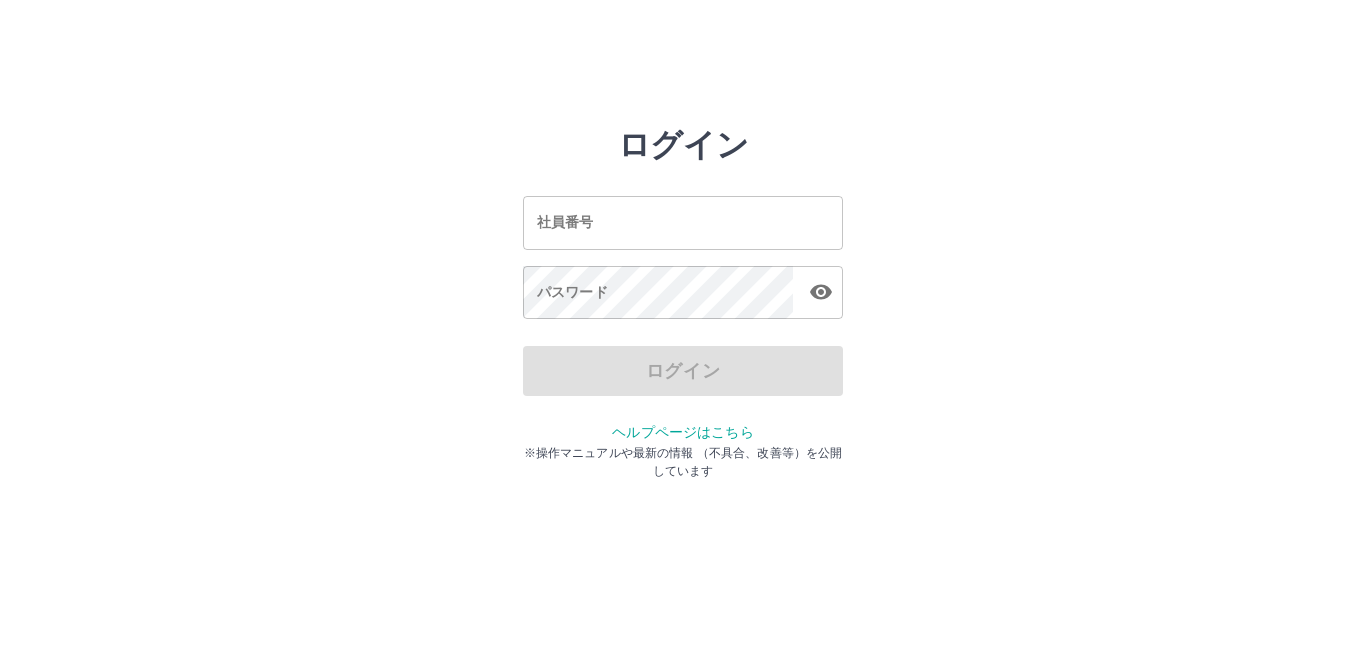 scroll, scrollTop: 0, scrollLeft: 0, axis: both 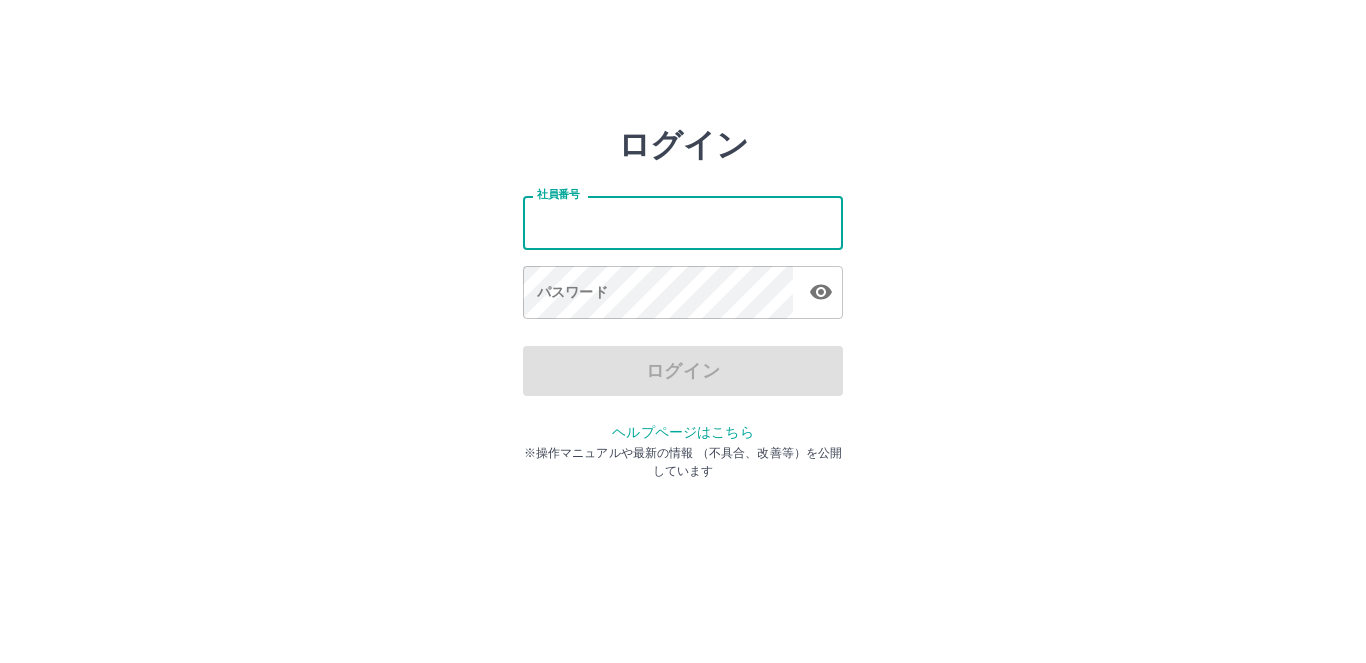 click on "社員番号" at bounding box center [683, 222] 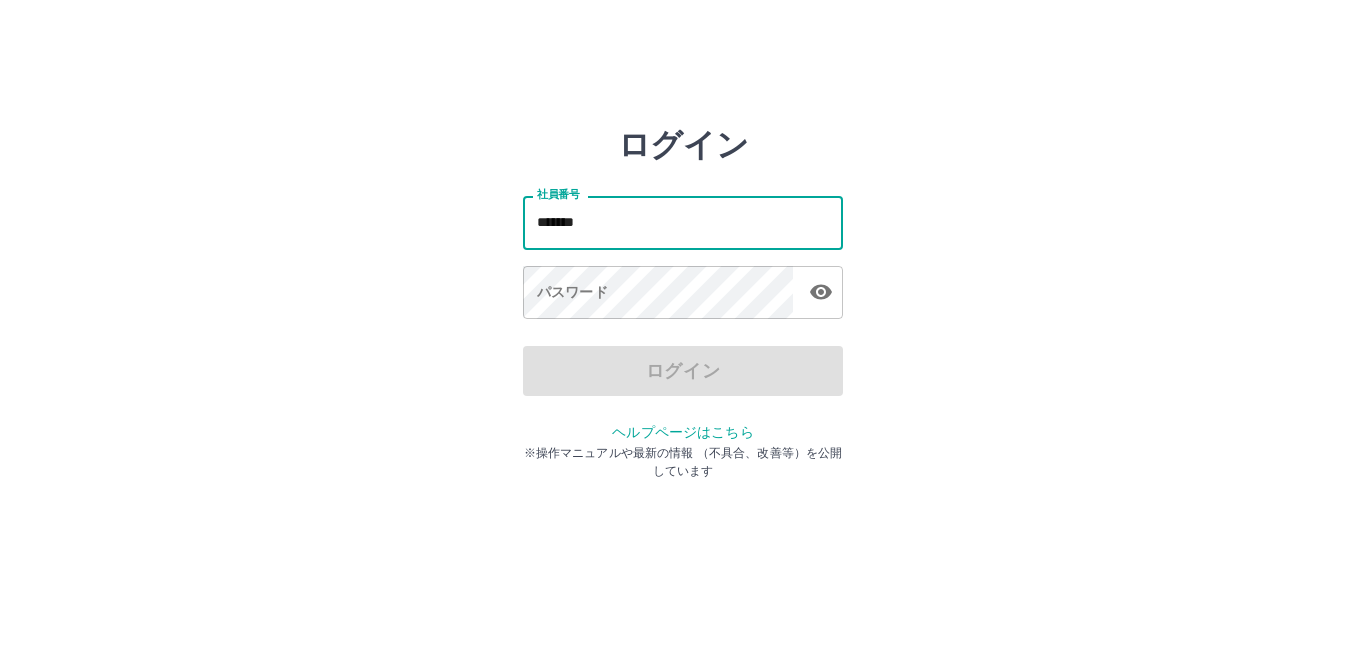click on "*******" at bounding box center [683, 222] 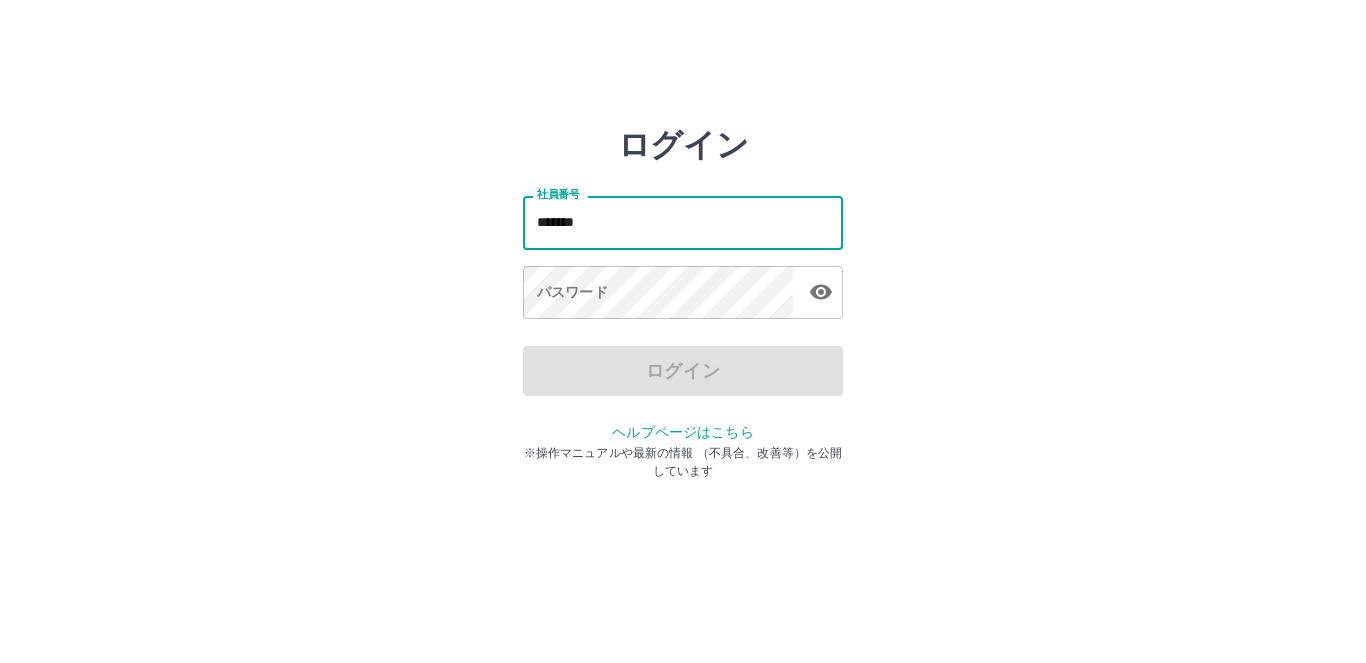 type on "*******" 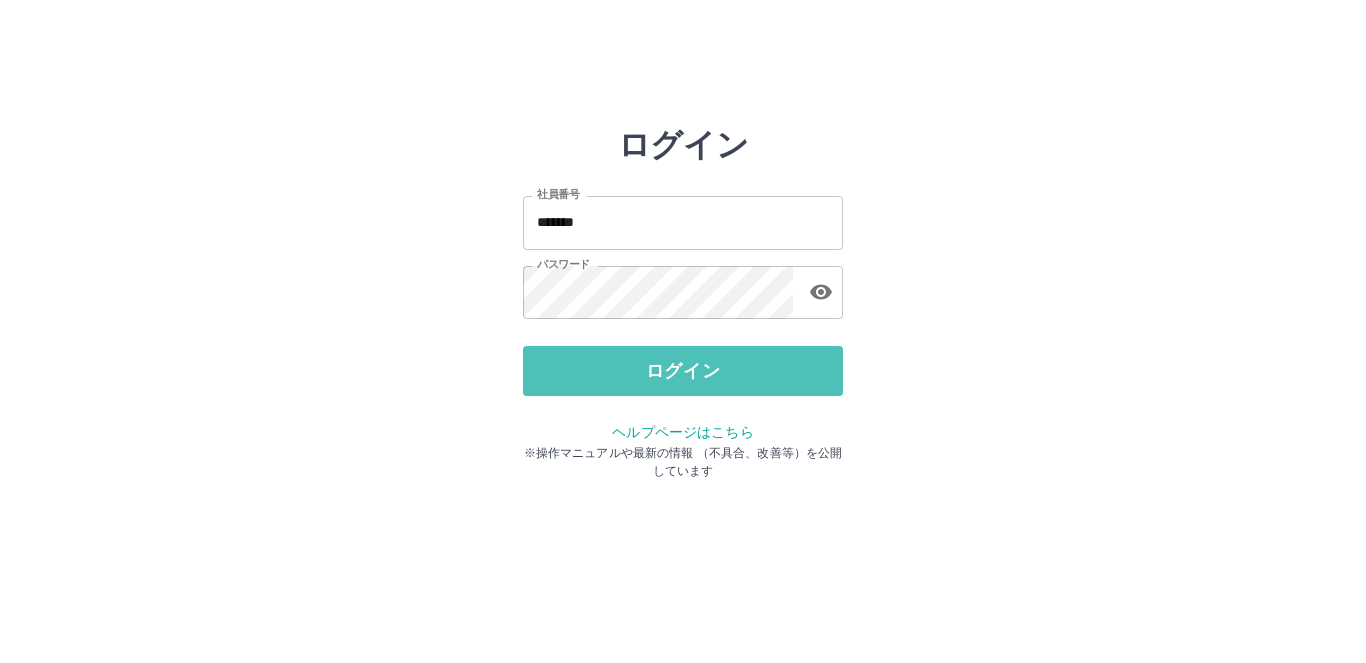 click on "ログイン" at bounding box center [683, 371] 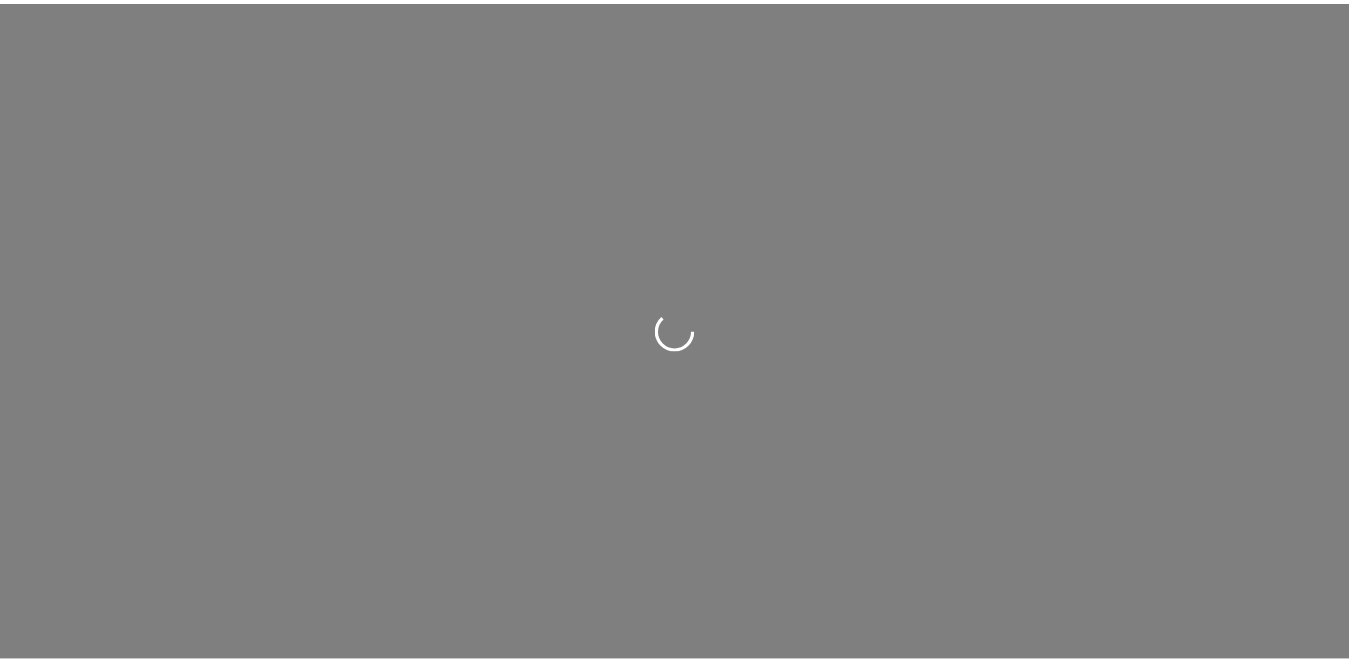 scroll, scrollTop: 0, scrollLeft: 0, axis: both 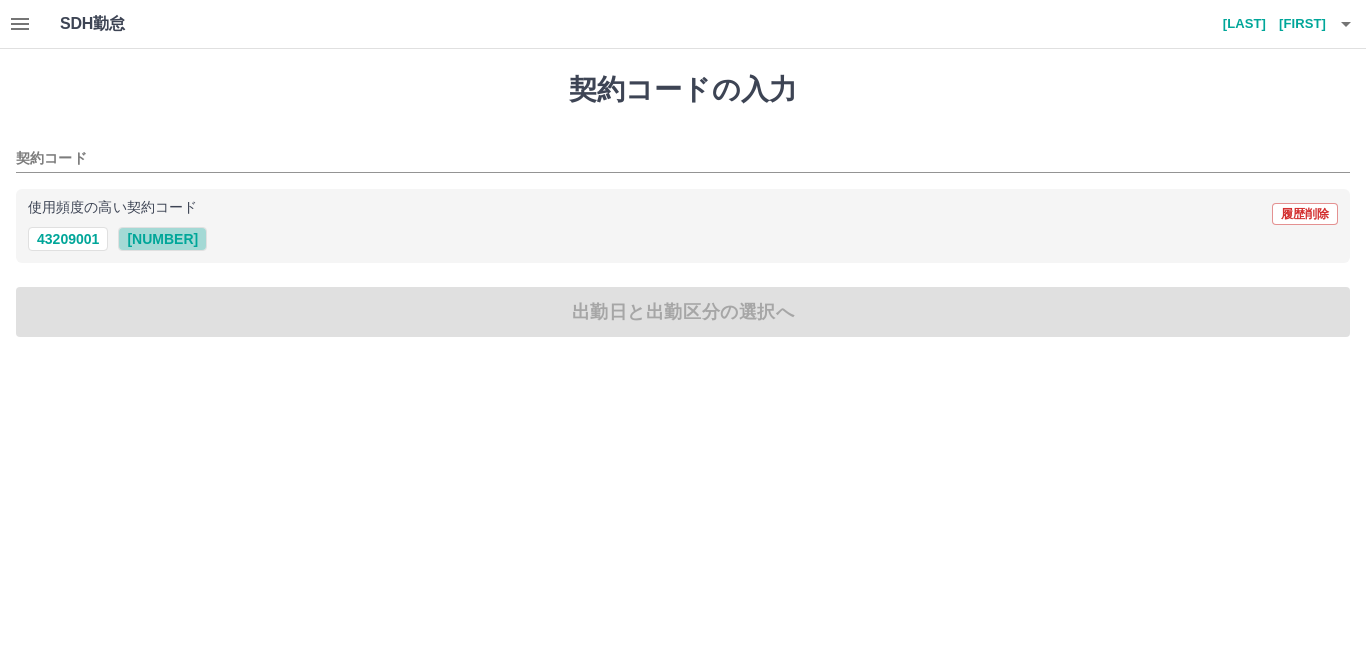 click on "43209002" at bounding box center (162, 239) 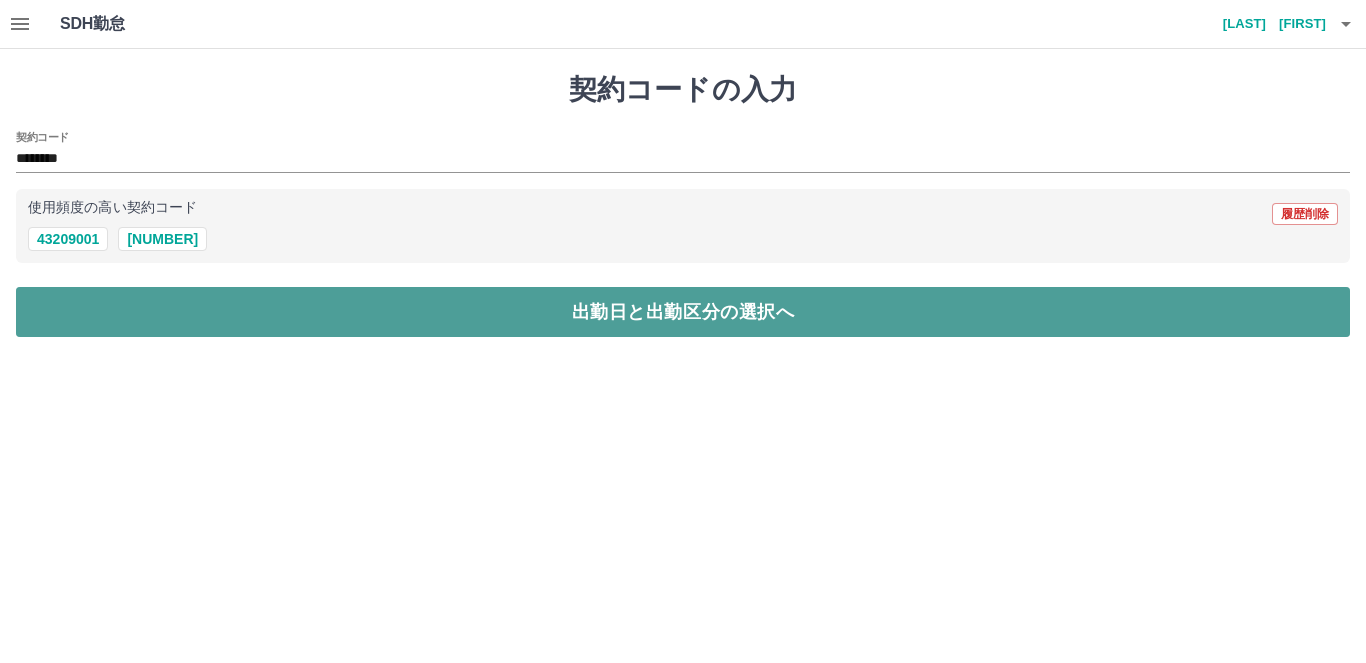 click on "出勤日と出勤区分の選択へ" at bounding box center (683, 312) 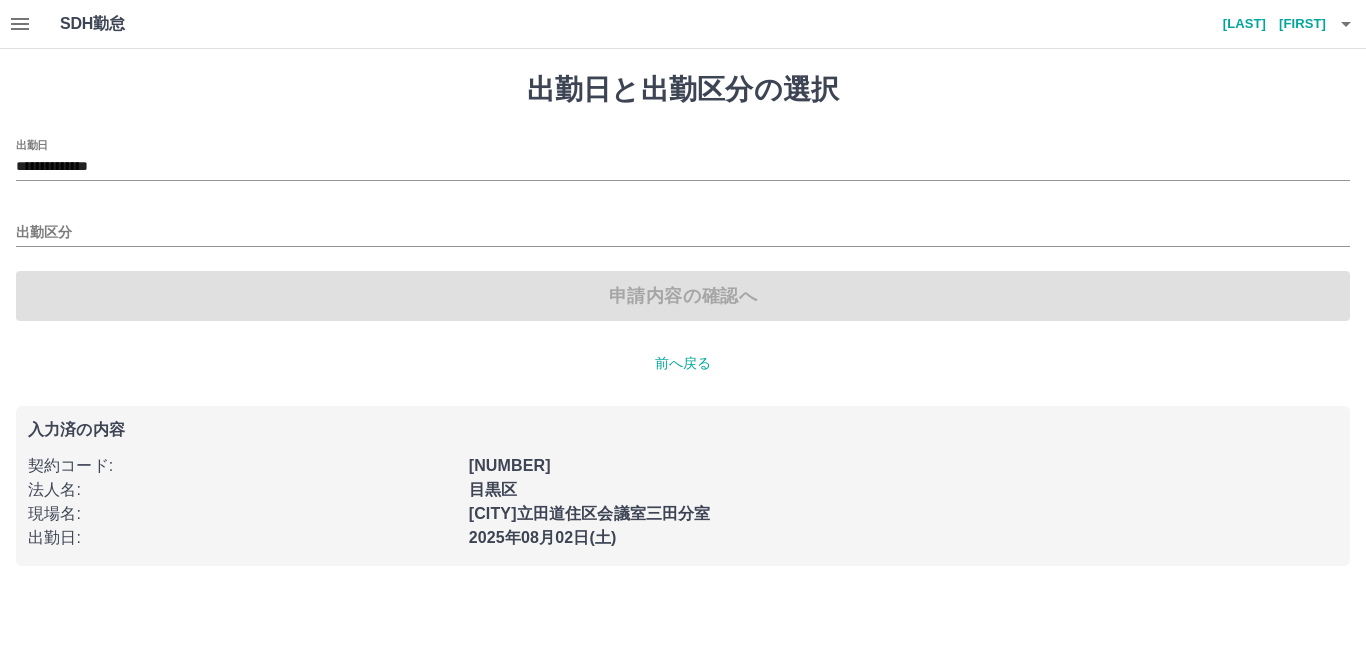 click on "申請内容の確認へ" at bounding box center (683, 296) 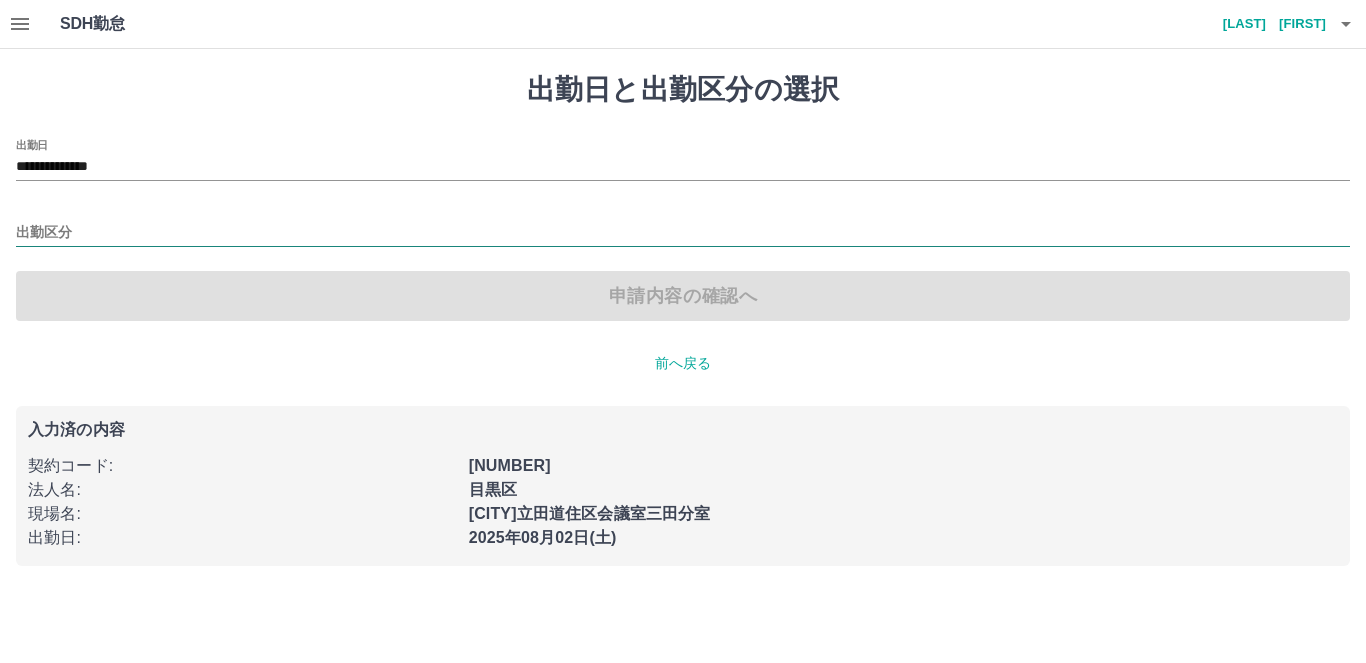 click on "出勤区分" at bounding box center [683, 233] 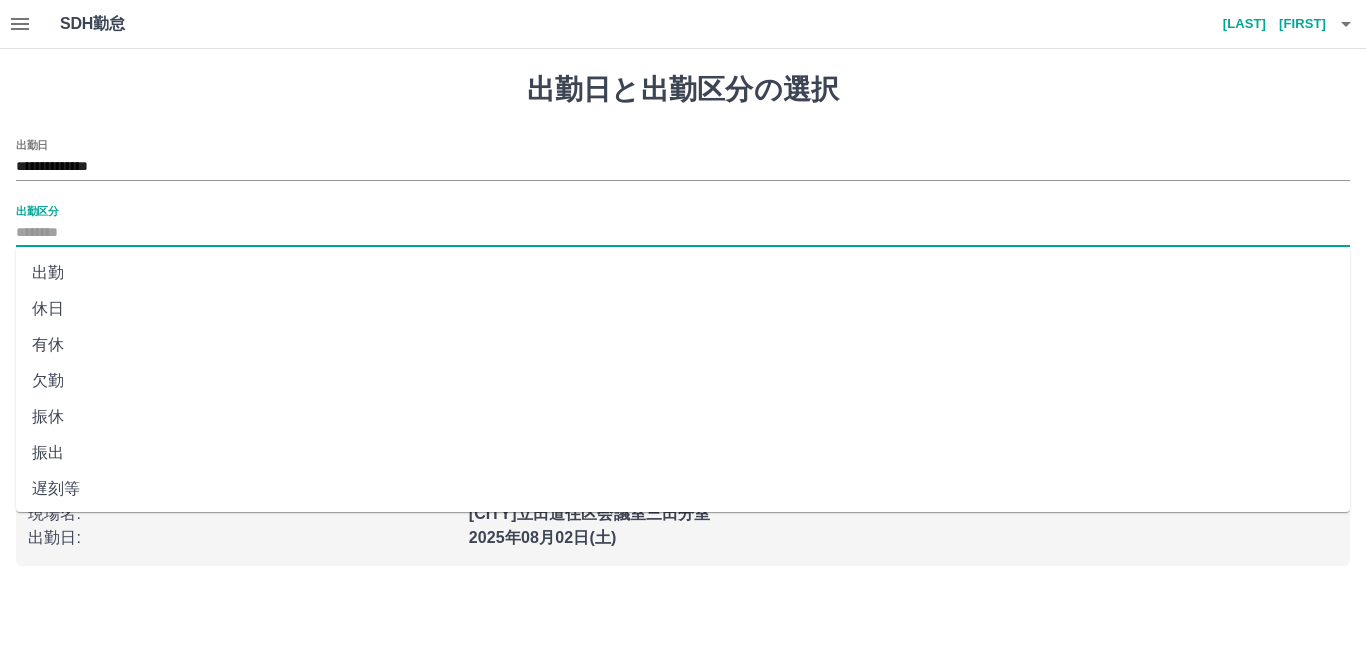 click on "出勤" at bounding box center (683, 273) 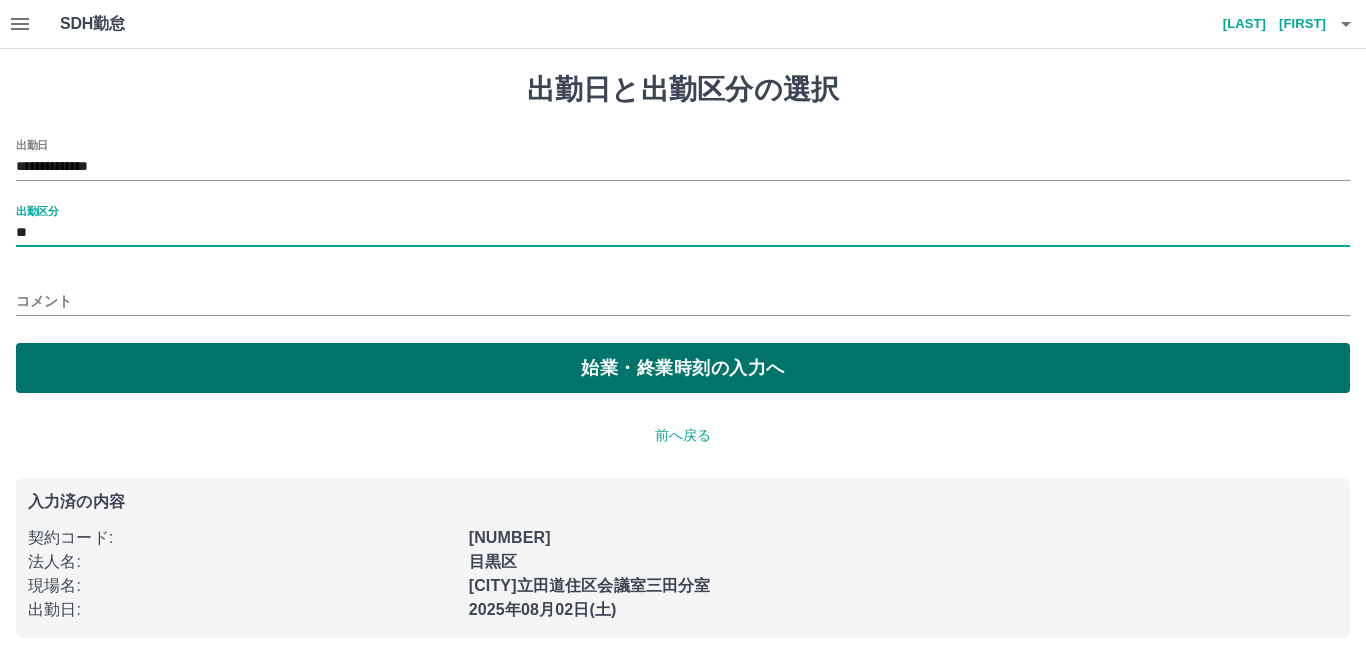 click on "始業・終業時刻の入力へ" at bounding box center [683, 368] 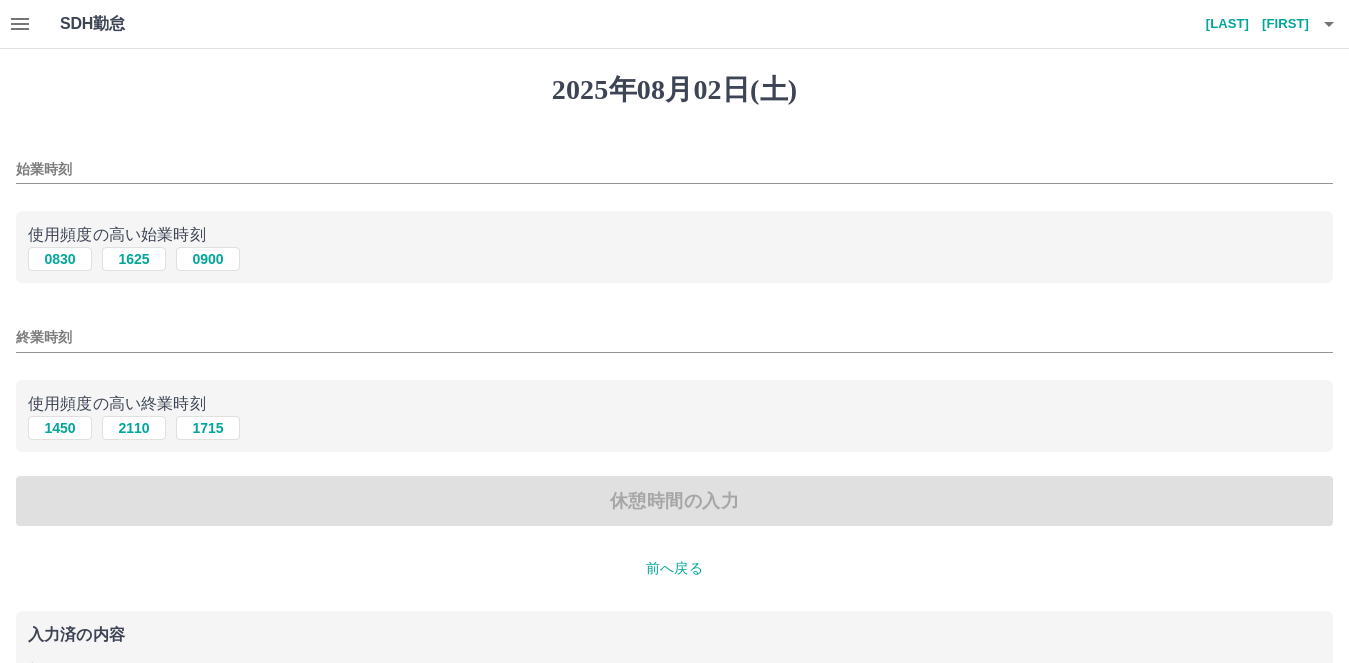 click on "始業時刻" at bounding box center [674, 169] 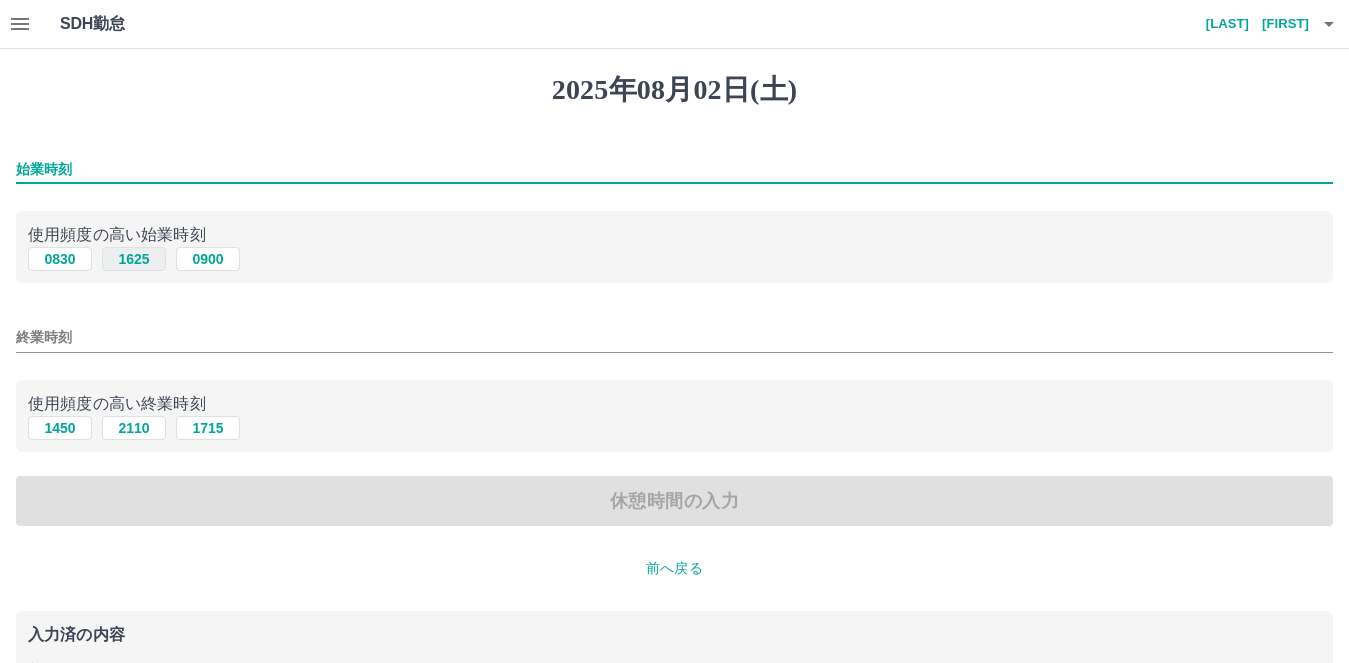type on "****" 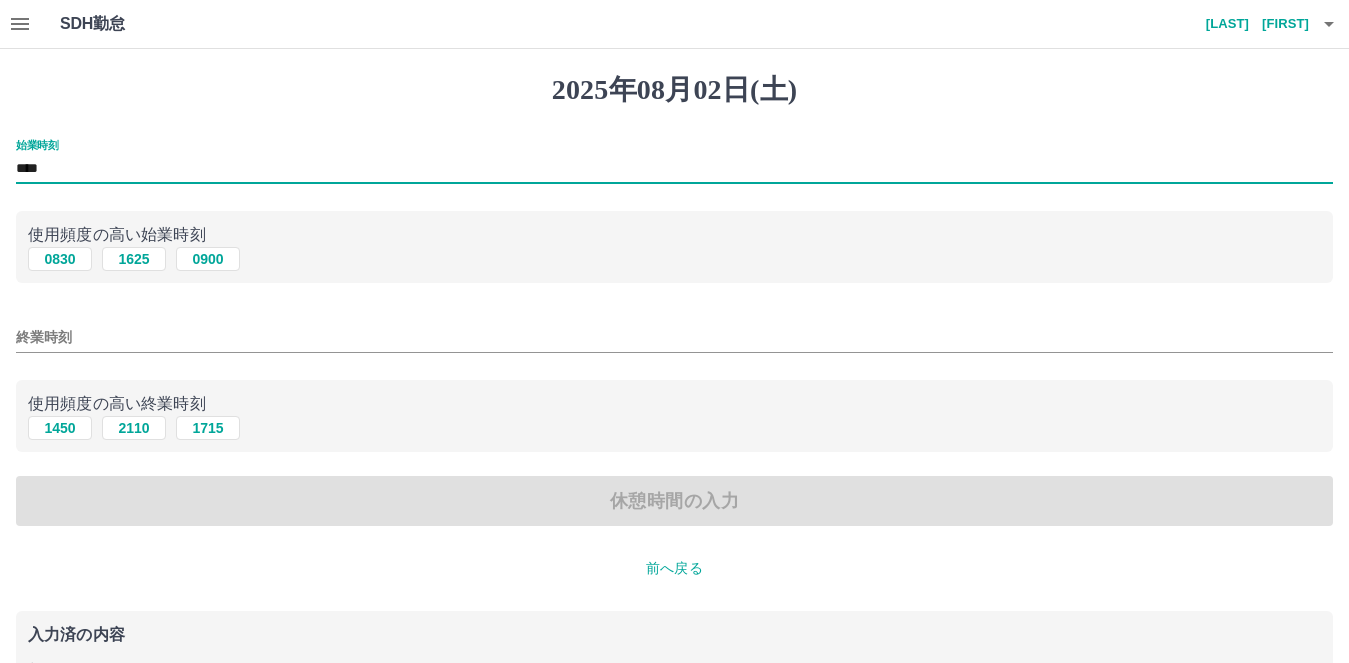 click on "終業時刻" at bounding box center (674, 337) 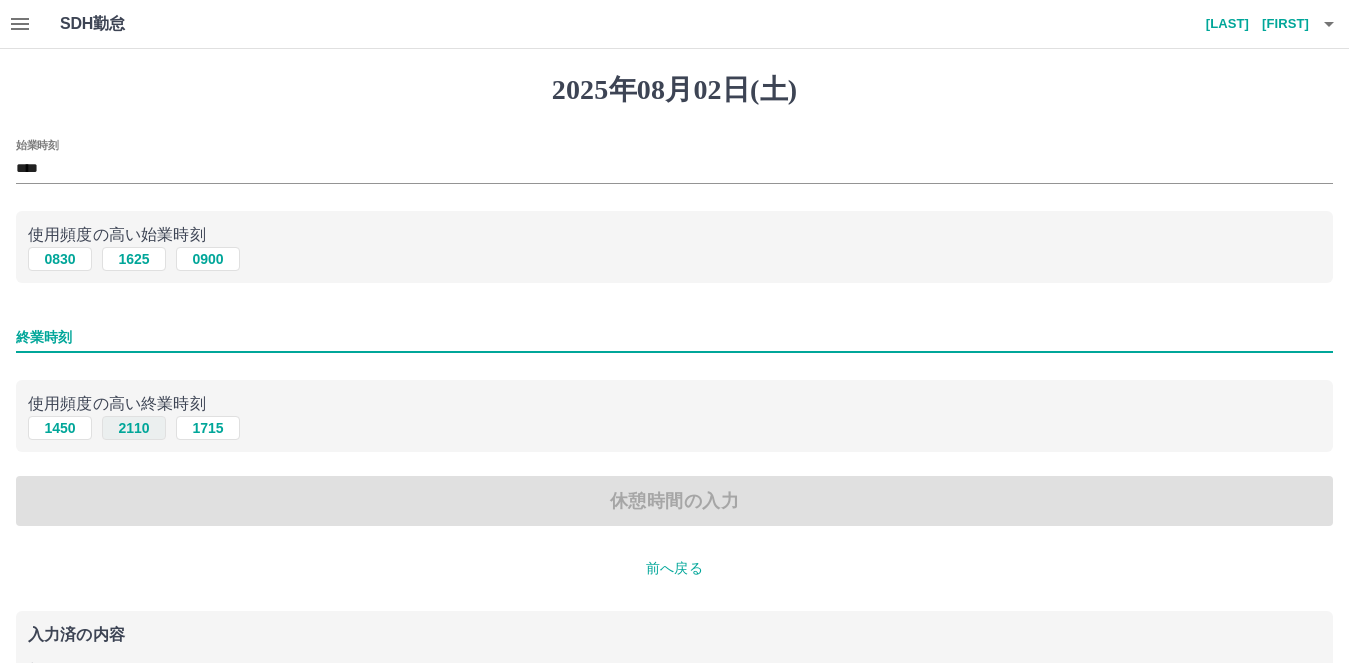 type on "****" 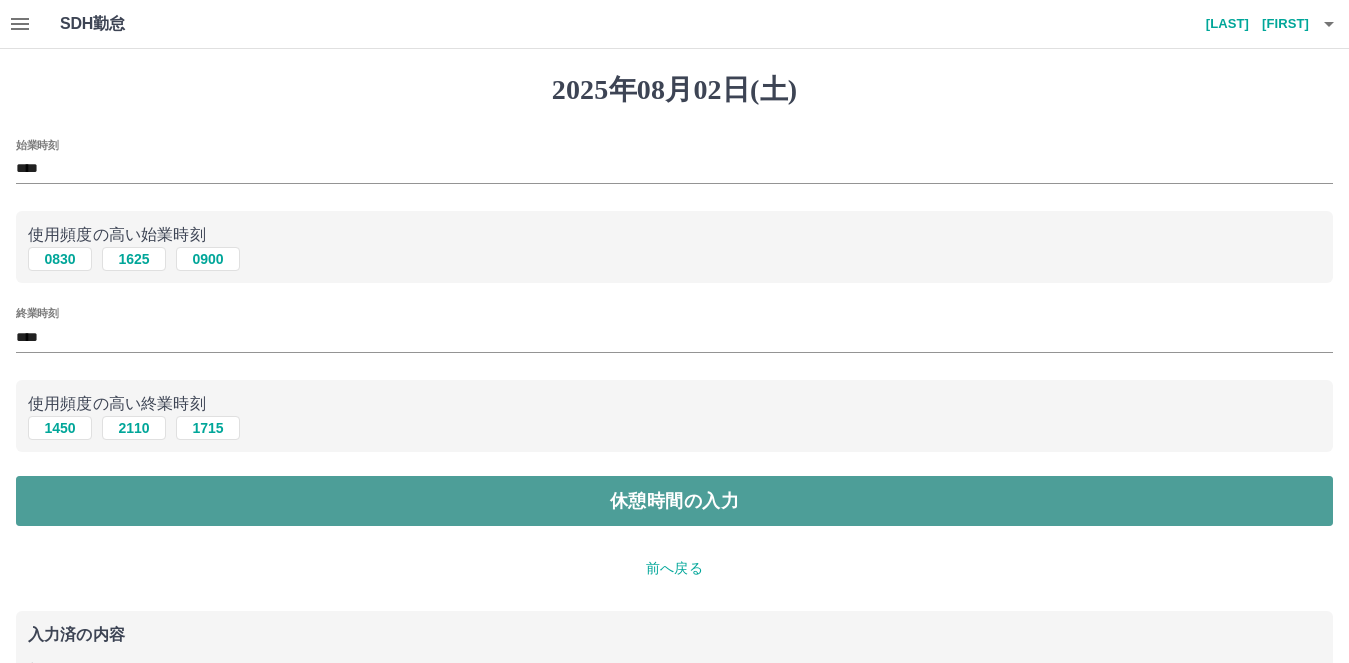 click on "休憩時間の入力" at bounding box center (674, 501) 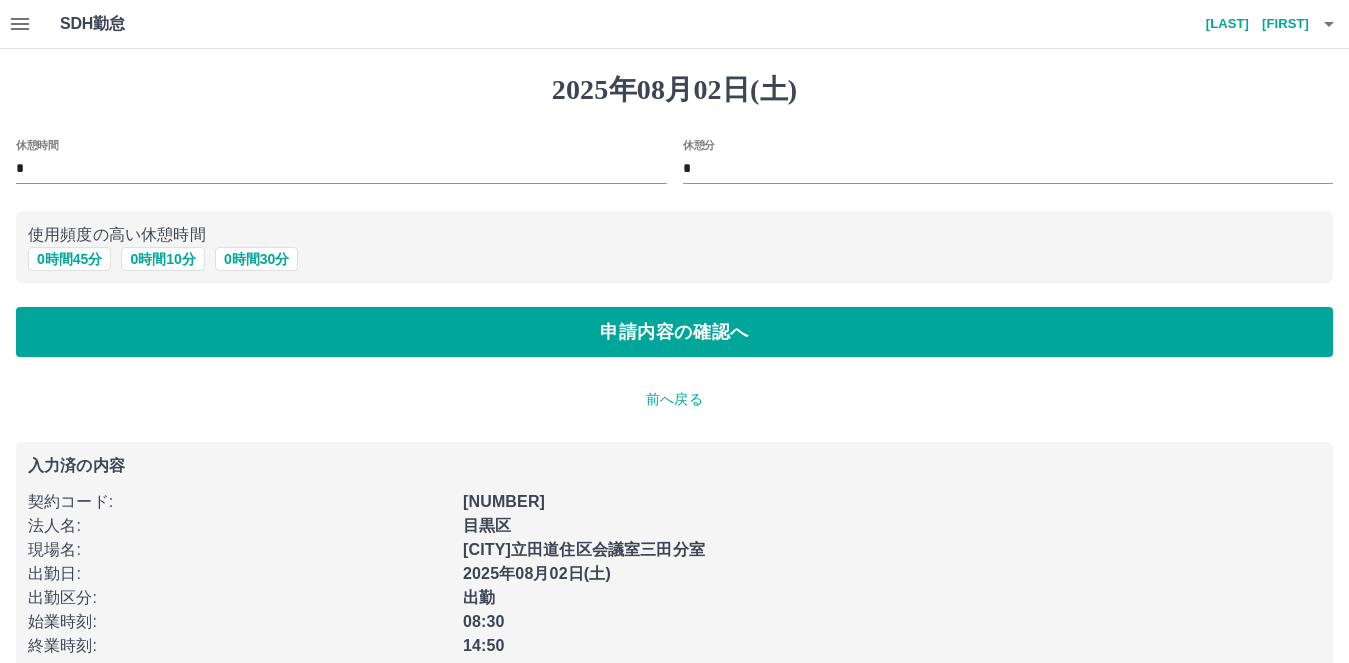 click on "*" at bounding box center [1008, 169] 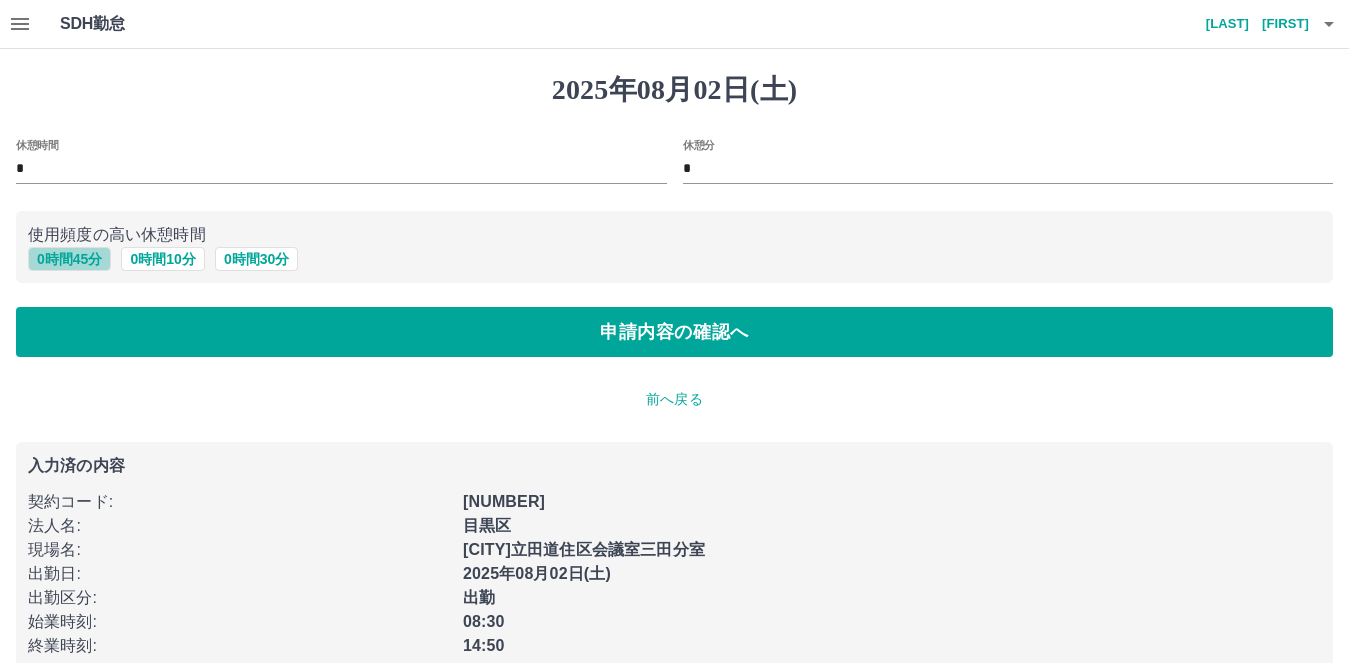 click on "0 時間 45 分" at bounding box center (69, 259) 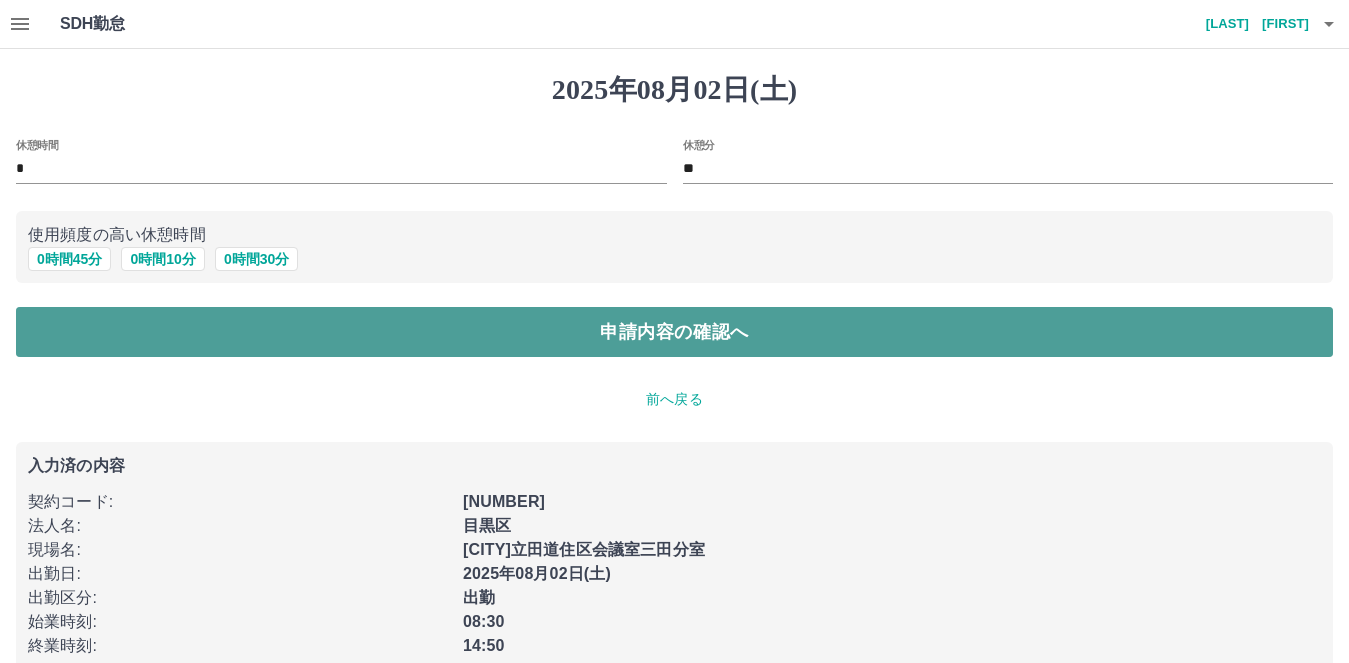 click on "申請内容の確認へ" at bounding box center [674, 332] 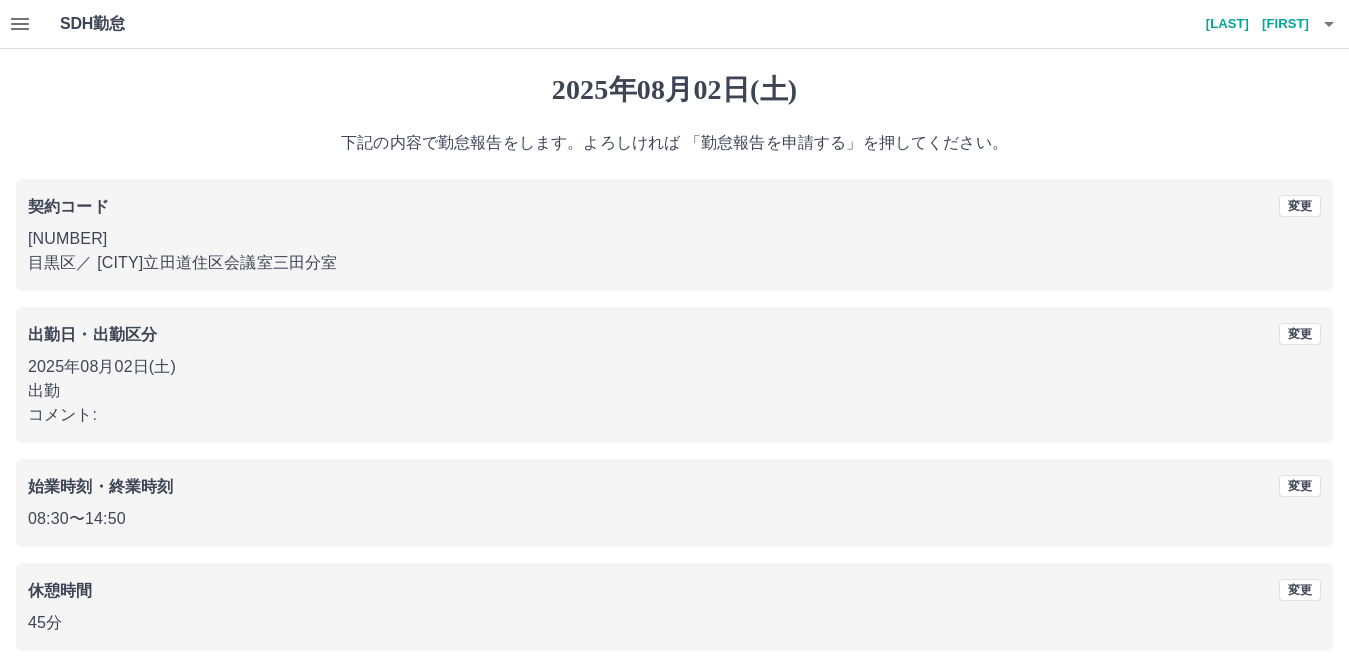 scroll, scrollTop: 86, scrollLeft: 0, axis: vertical 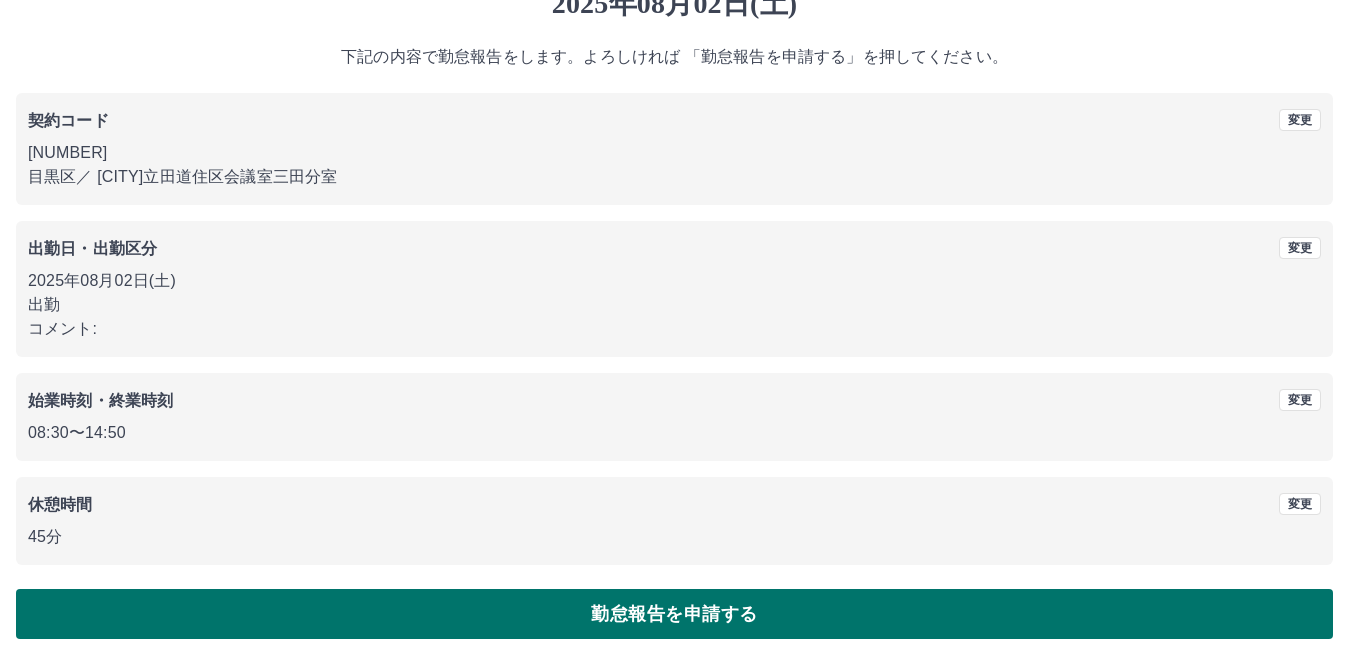 click on "勤怠報告を申請する" at bounding box center [674, 614] 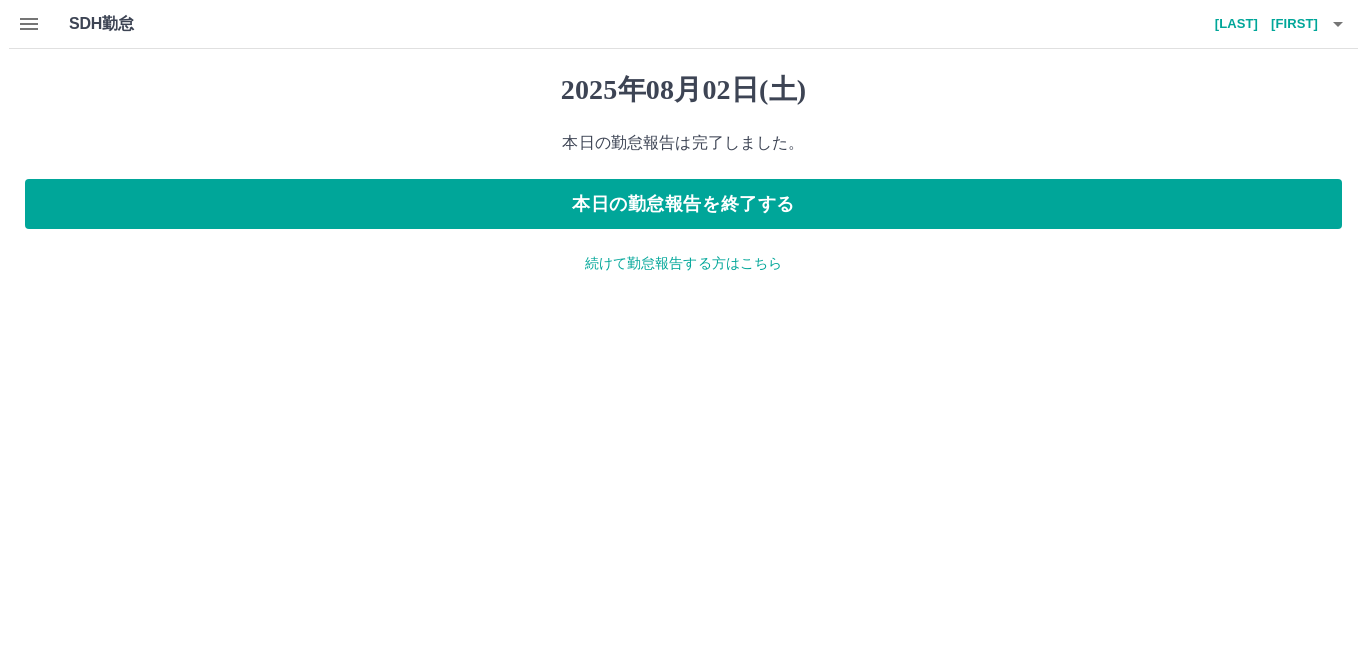 scroll, scrollTop: 0, scrollLeft: 0, axis: both 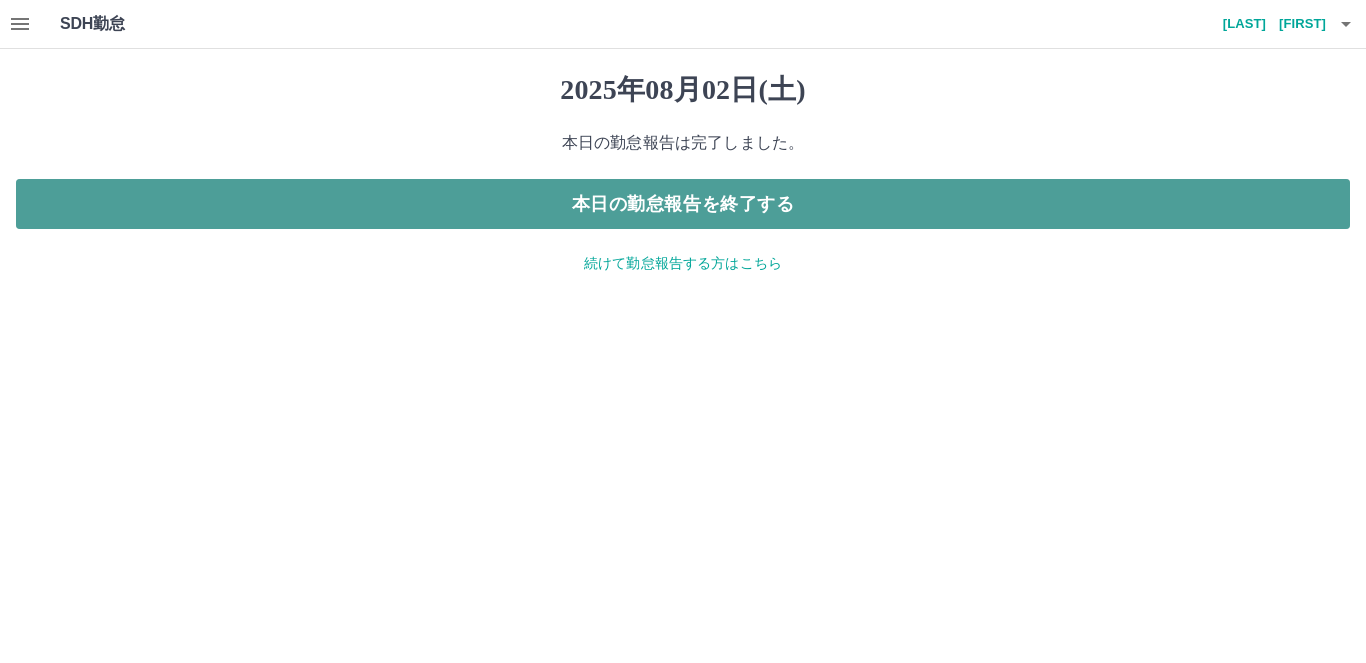 click on "本日の勤怠報告を終了する" at bounding box center (683, 204) 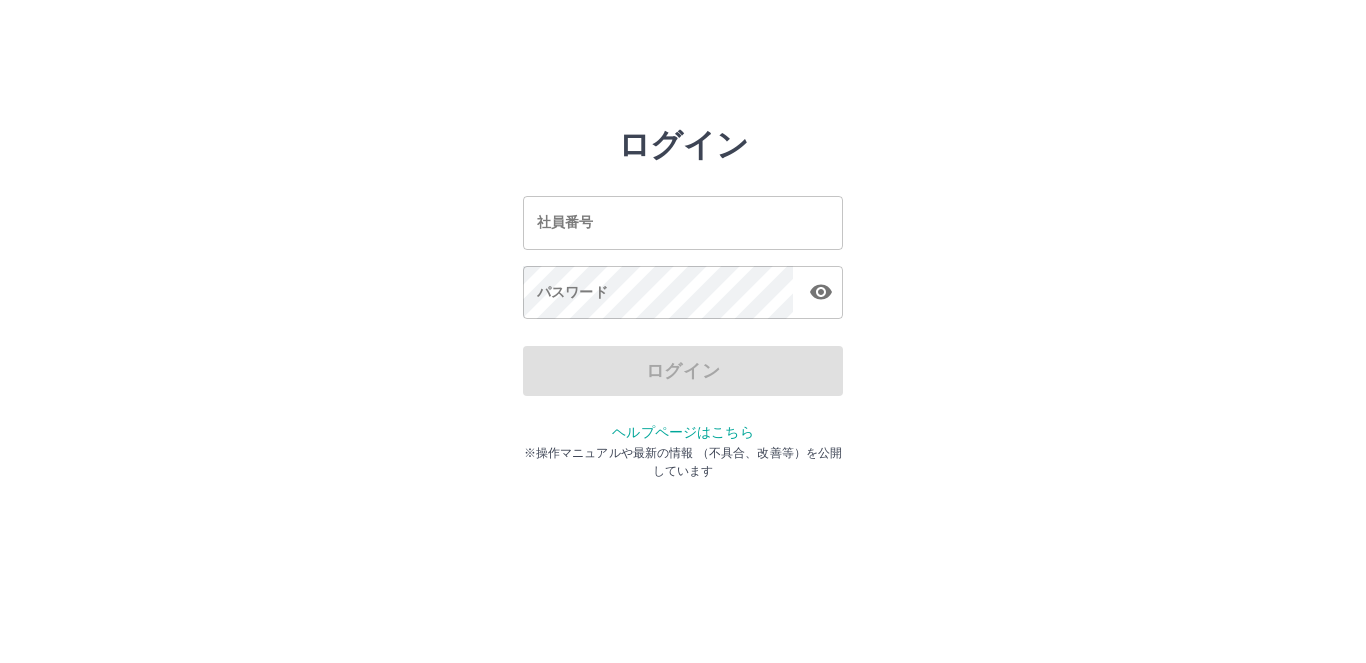 scroll, scrollTop: 0, scrollLeft: 0, axis: both 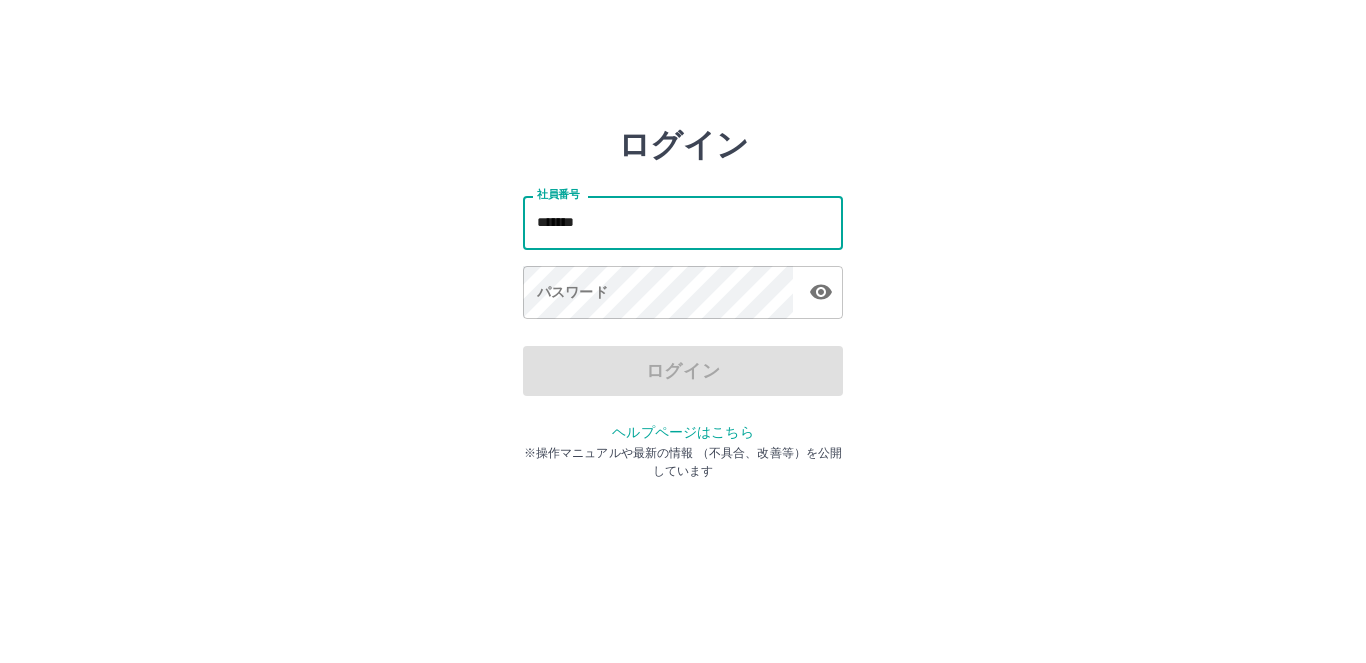 type on "*******" 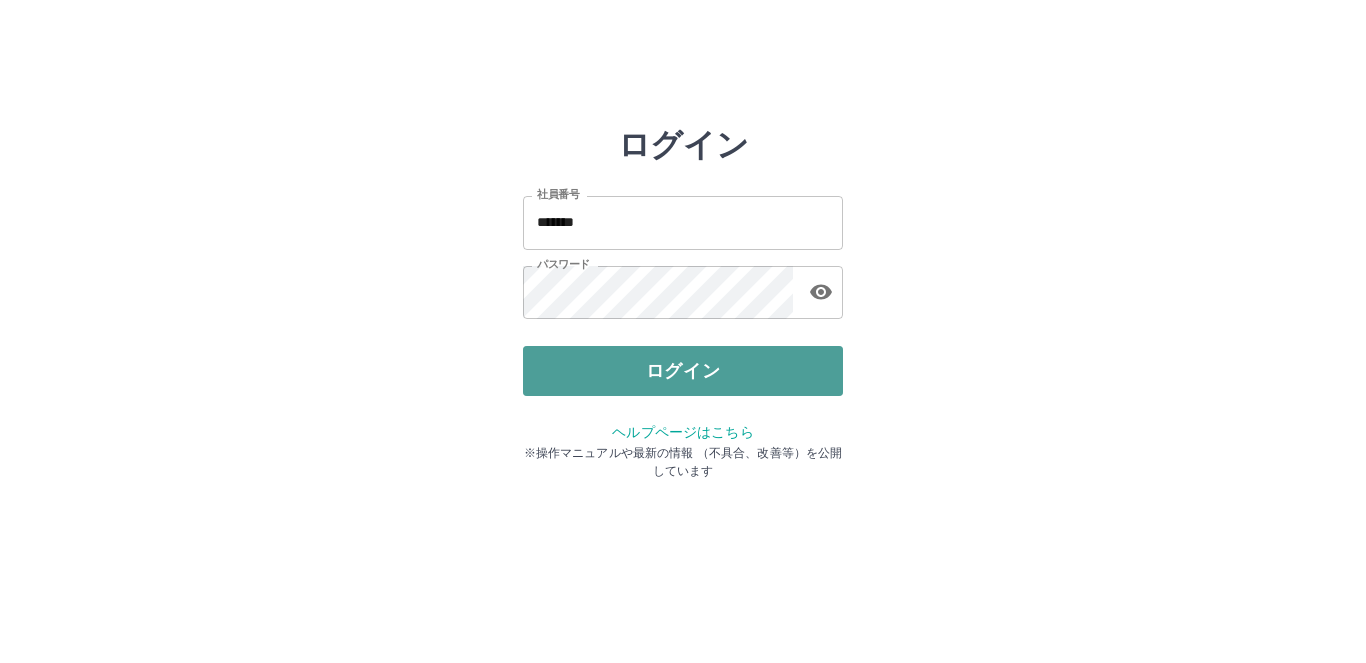click on "ログイン" at bounding box center (683, 371) 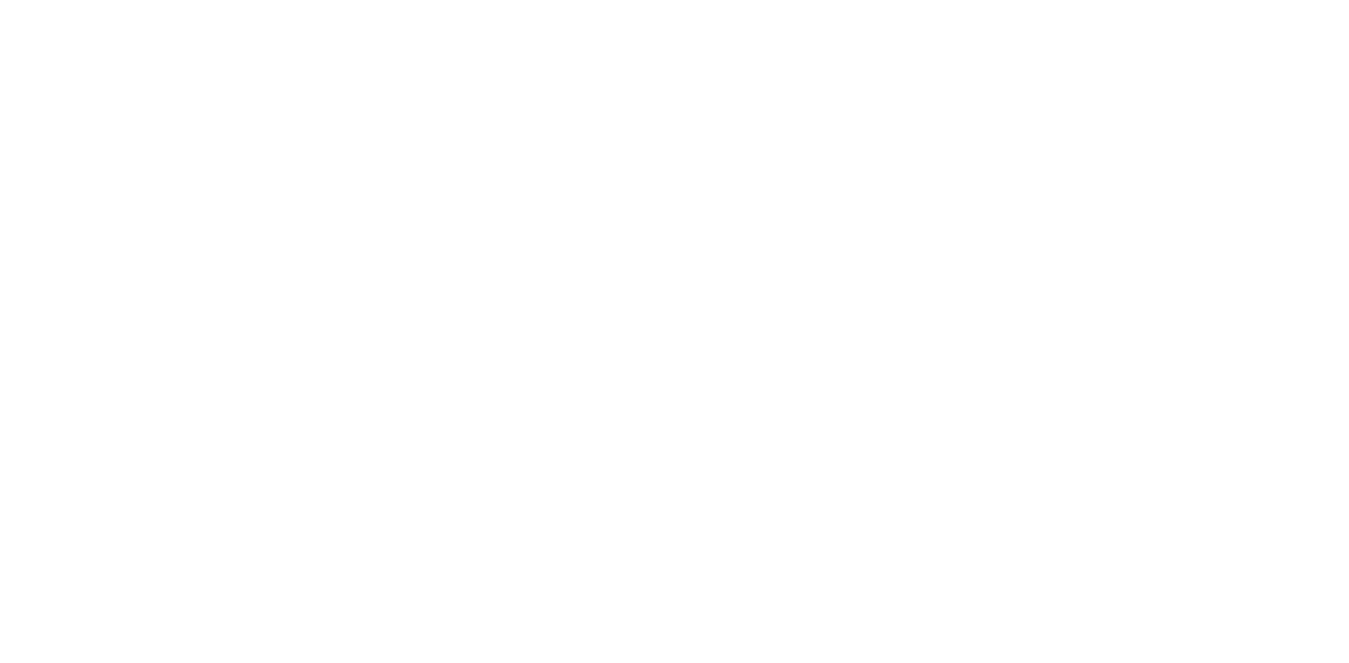 scroll, scrollTop: 0, scrollLeft: 0, axis: both 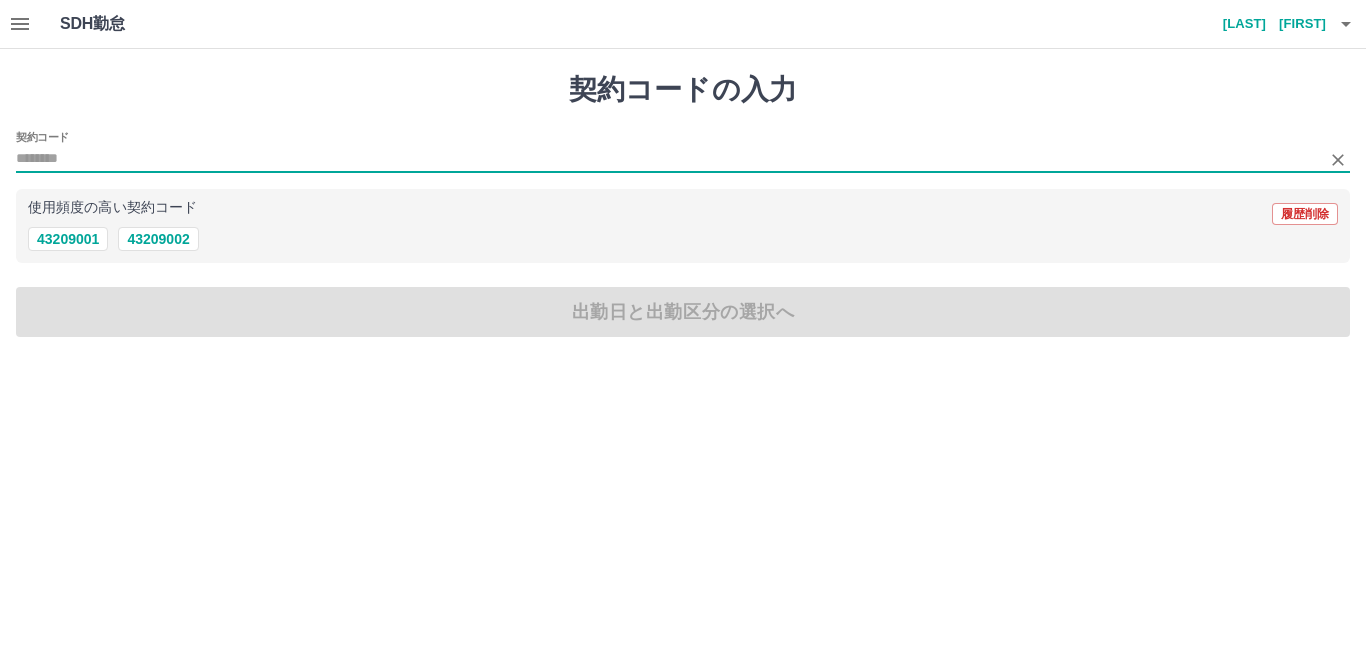 click on "契約コード" at bounding box center (668, 159) 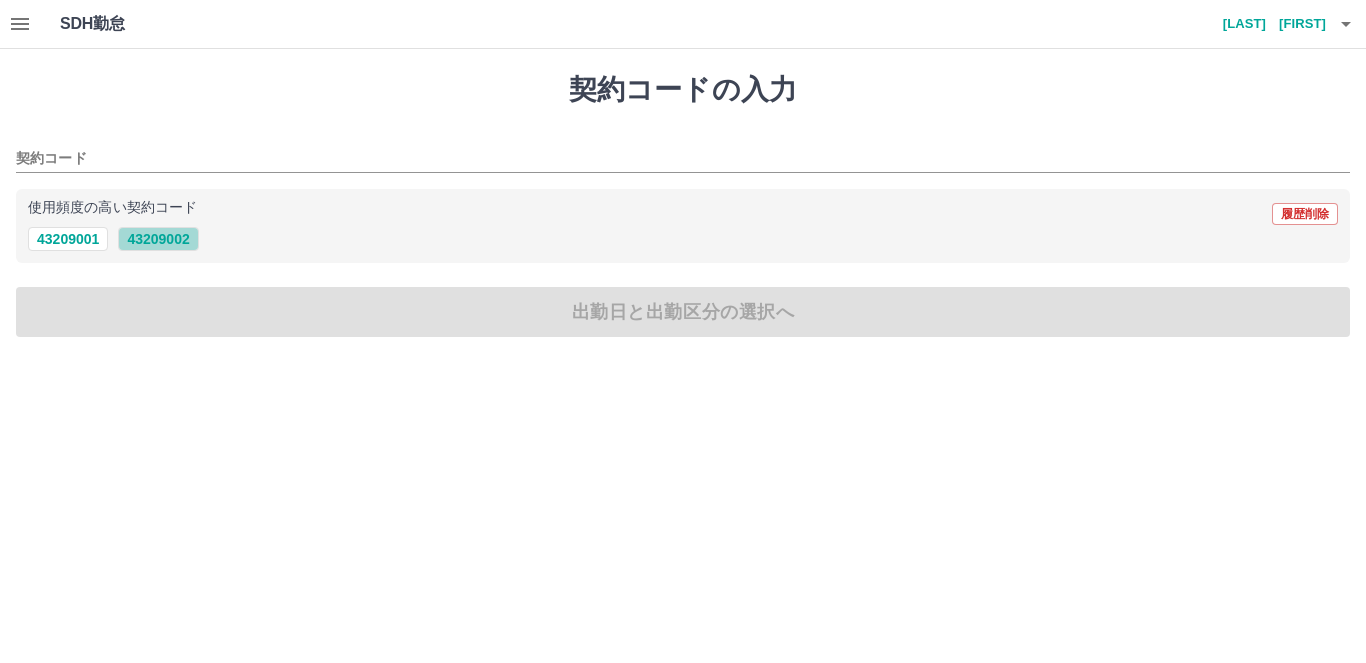 click on "43209002" at bounding box center (158, 239) 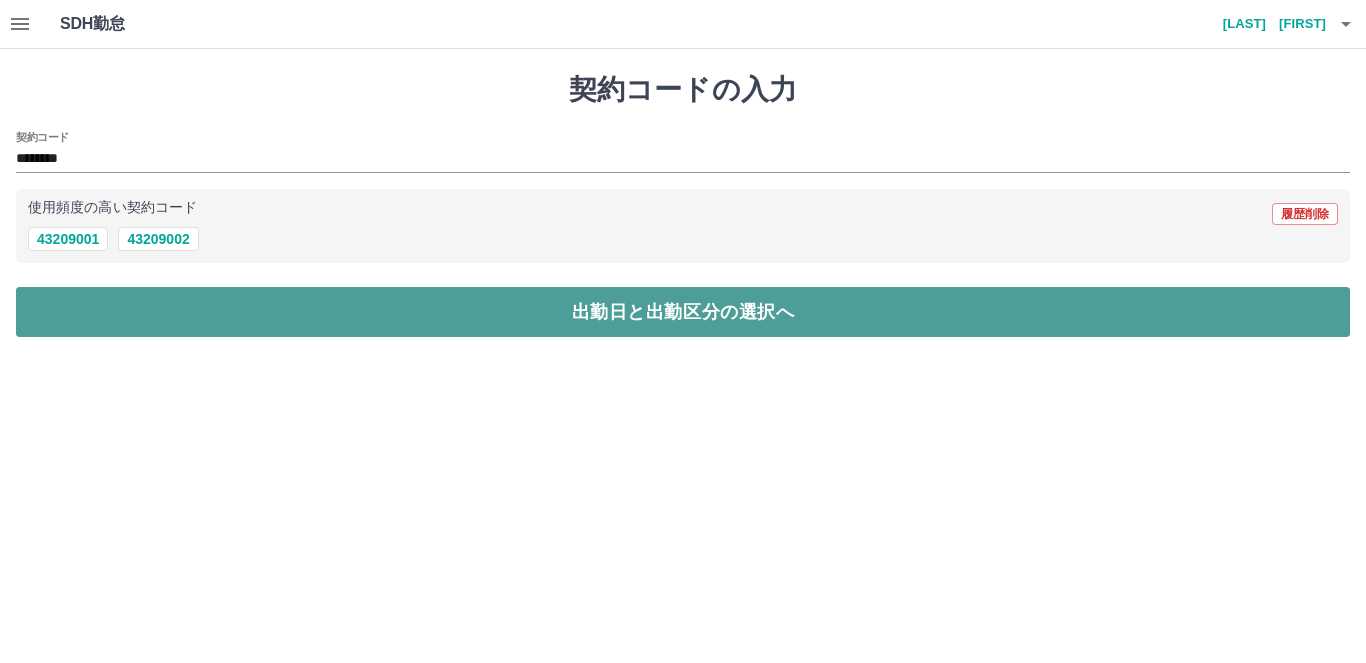 click on "出勤日と出勤区分の選択へ" at bounding box center (683, 312) 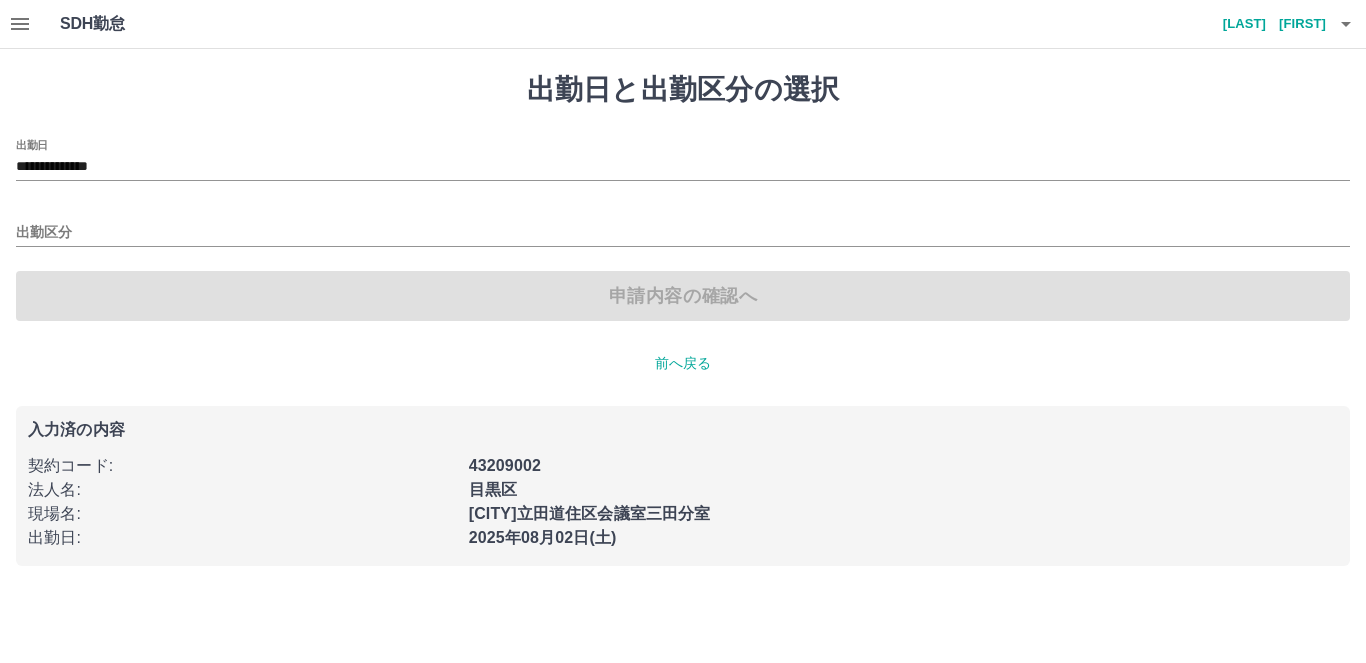 click on "出勤区分" at bounding box center (683, 226) 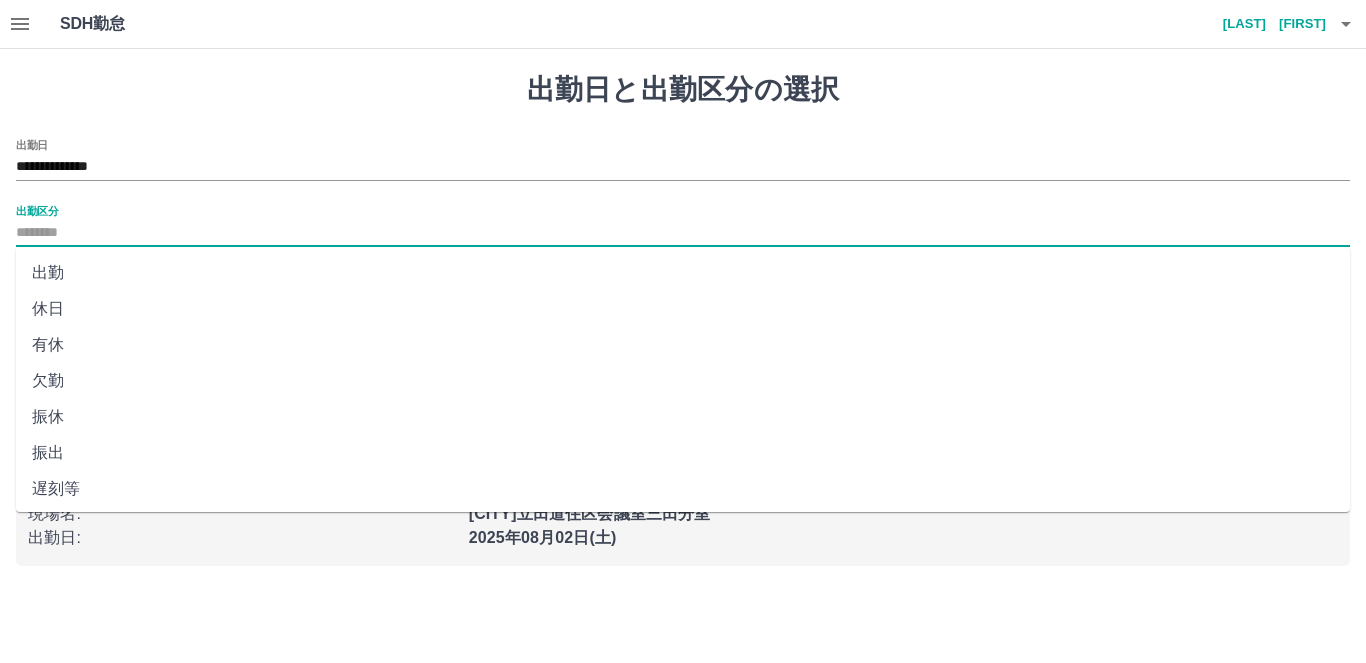 click on "出勤区分" at bounding box center [683, 233] 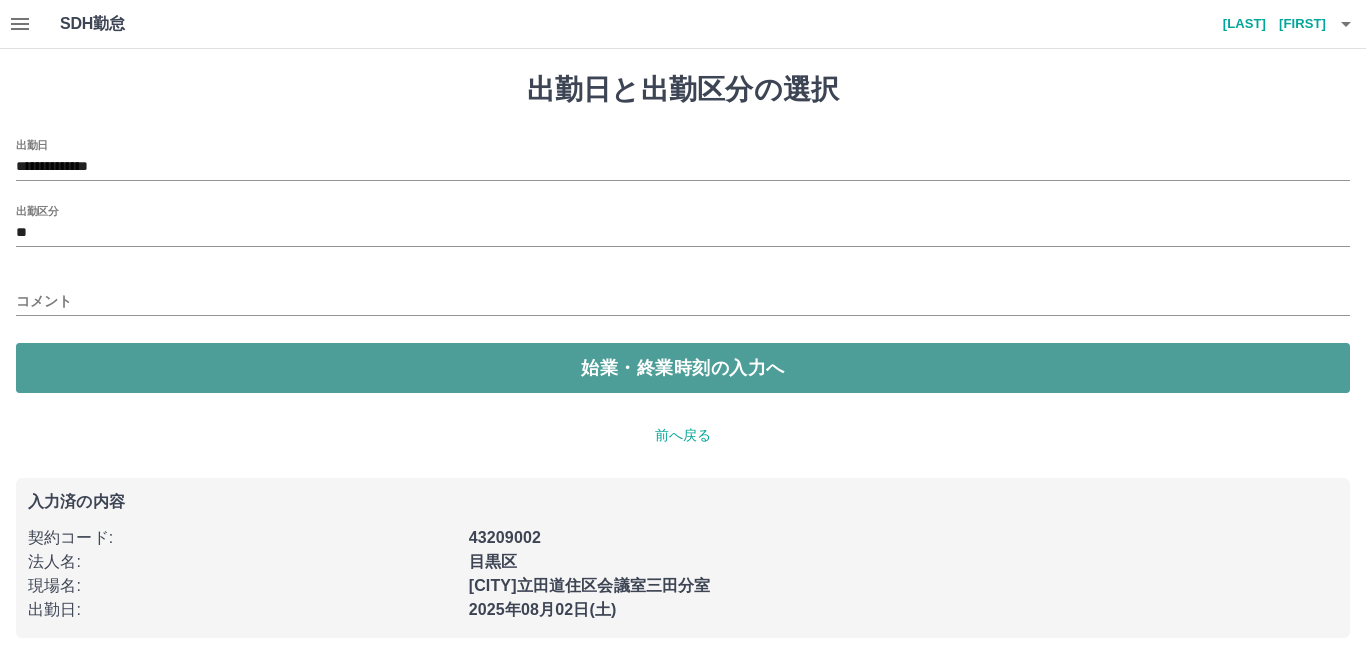 click on "始業・終業時刻の入力へ" at bounding box center (683, 368) 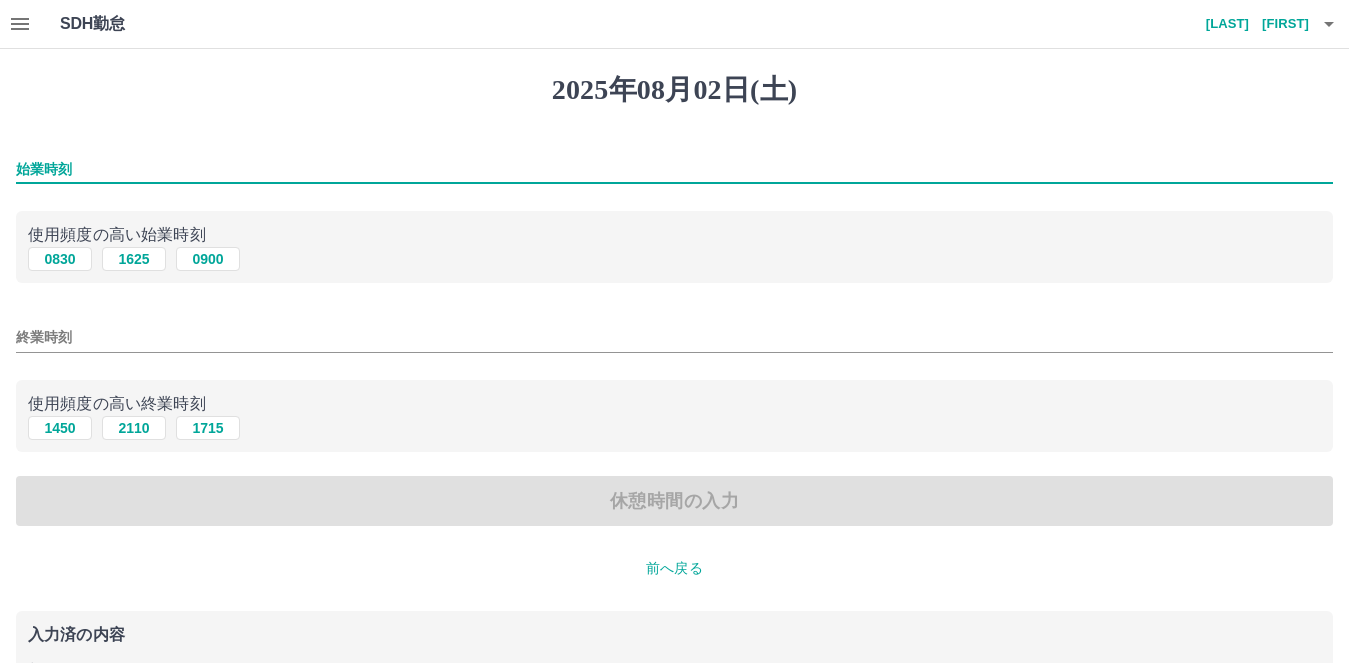 click on "始業時刻" at bounding box center [674, 169] 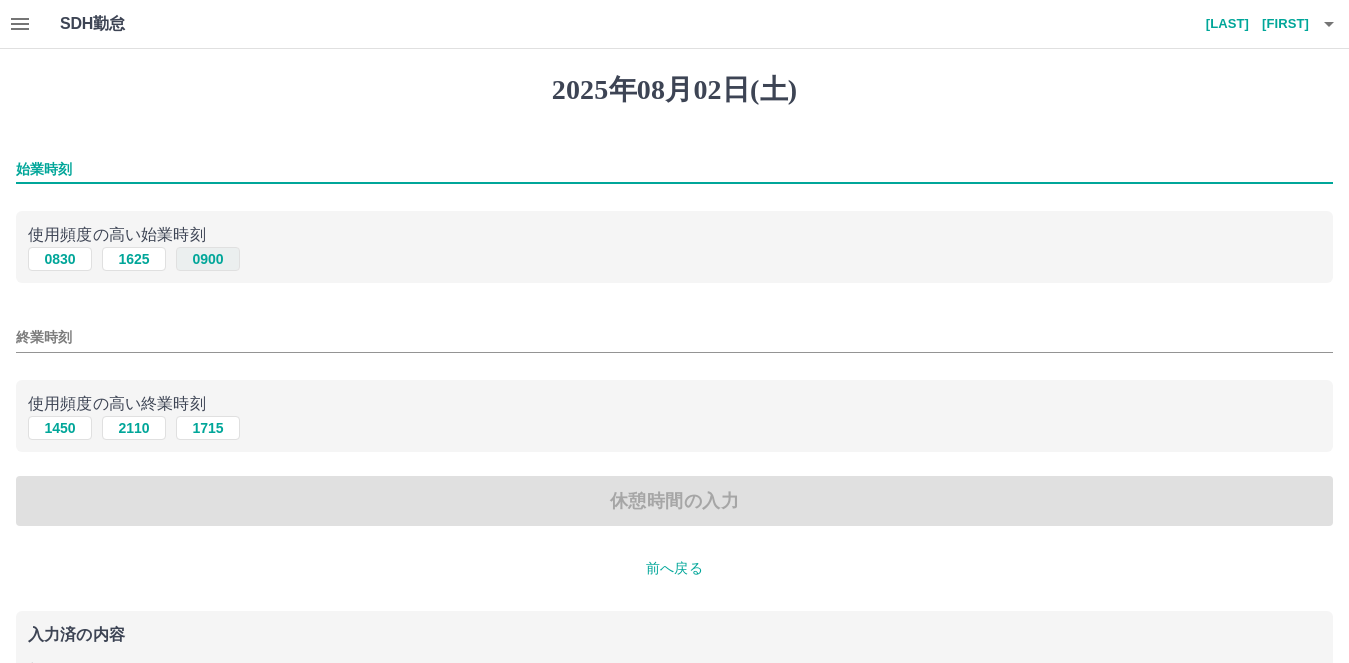 type on "****" 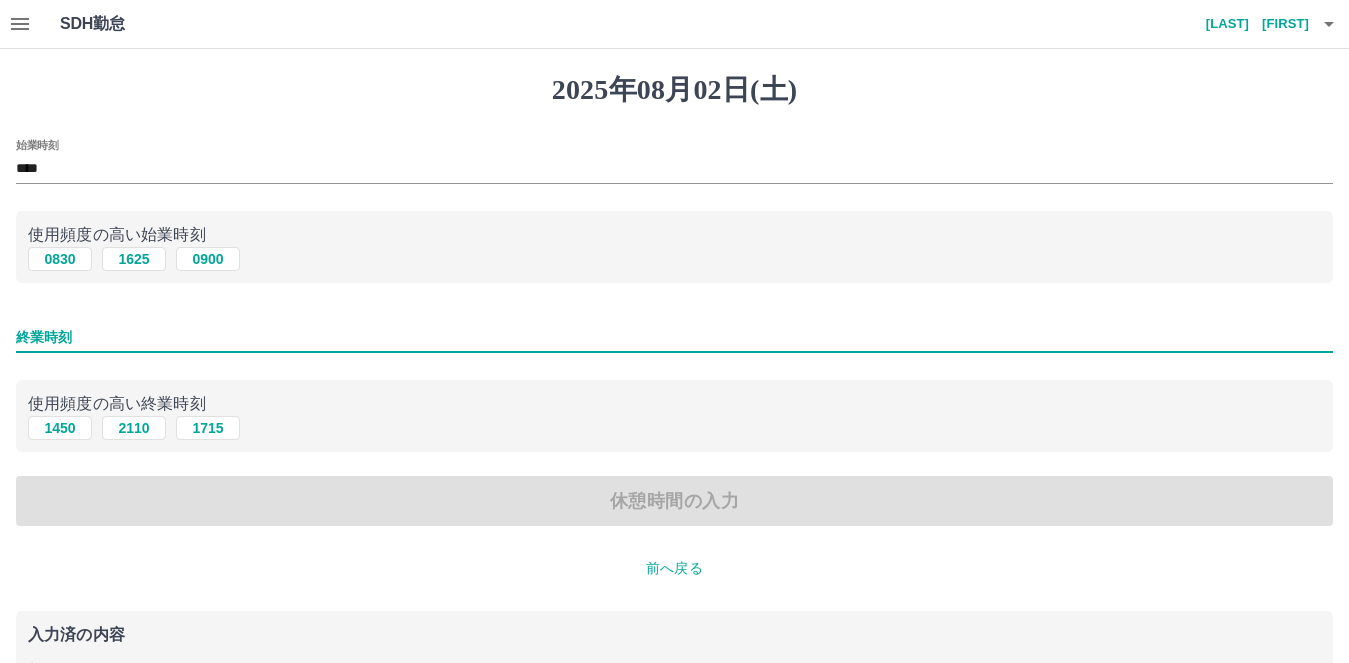 click on "終業時刻" at bounding box center (674, 337) 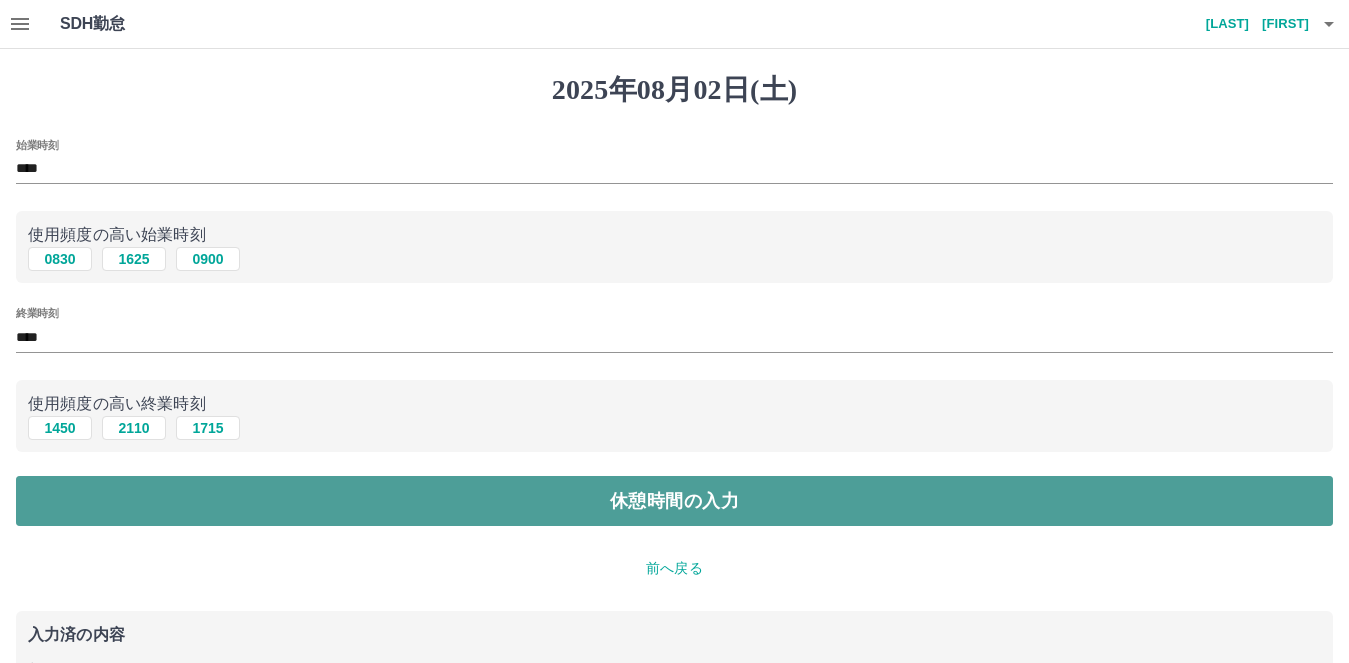 click on "休憩時間の入力" at bounding box center (674, 501) 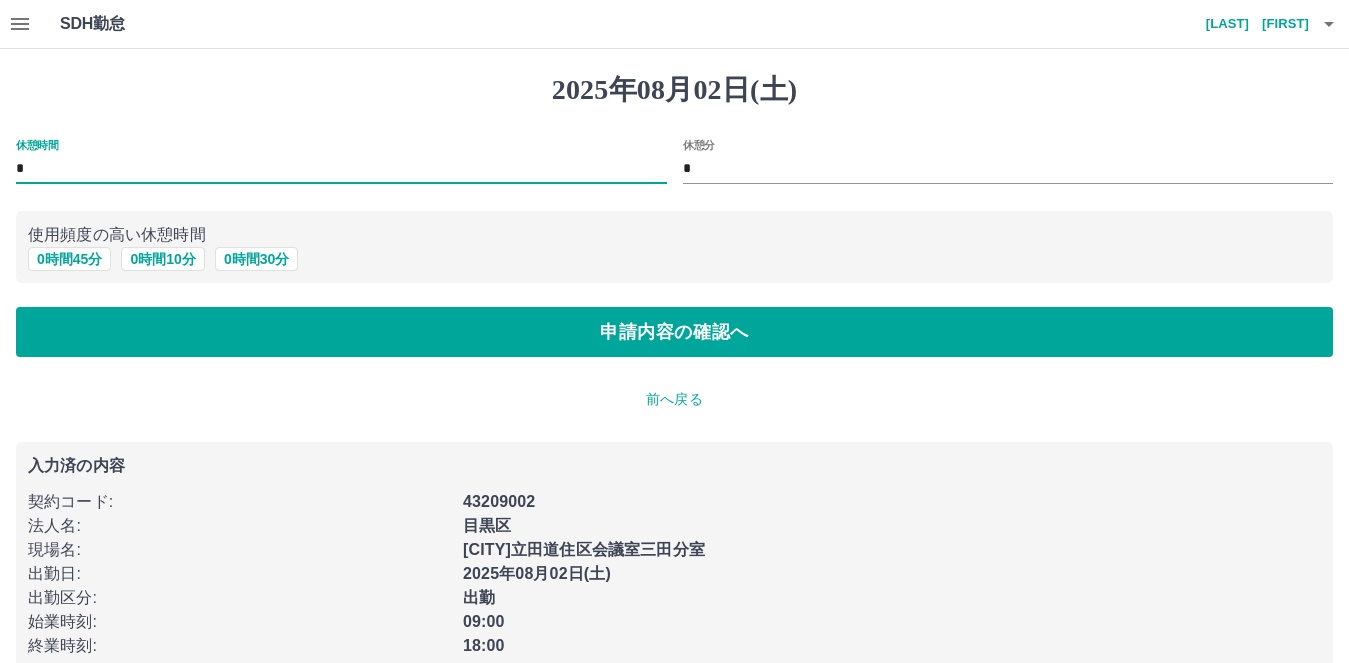 click on "*" at bounding box center (341, 169) 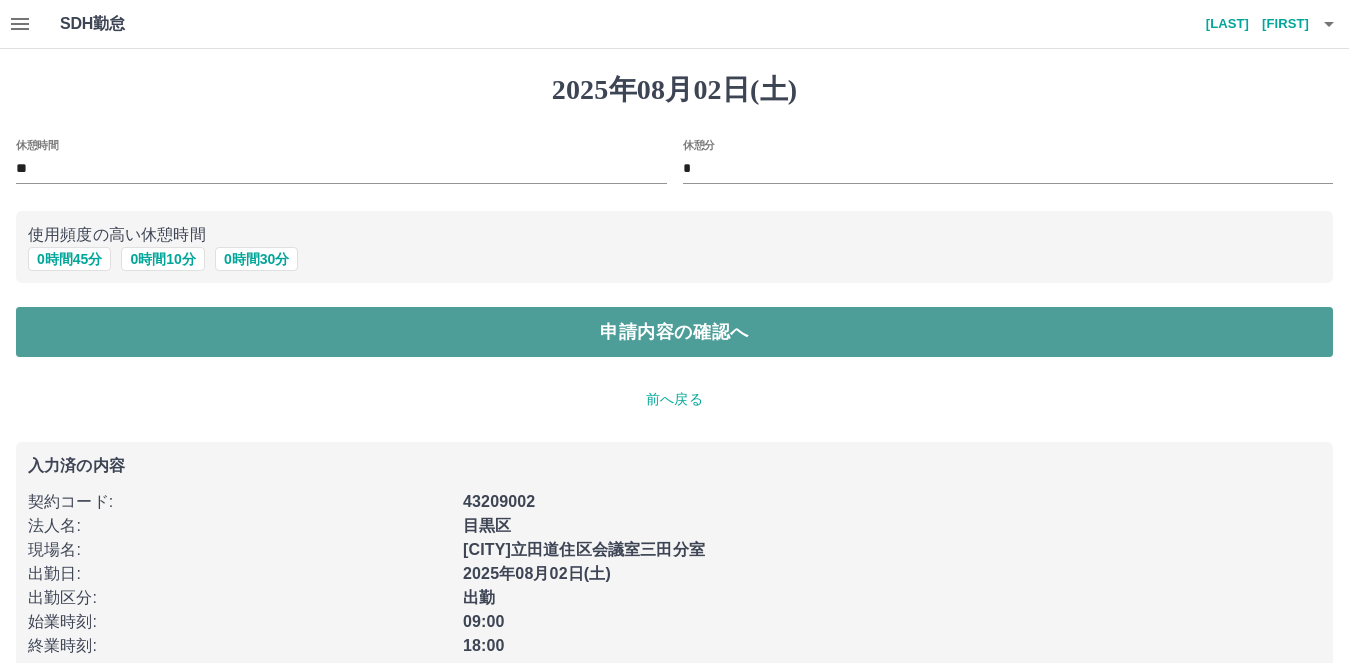 click on "申請内容の確認へ" at bounding box center [674, 332] 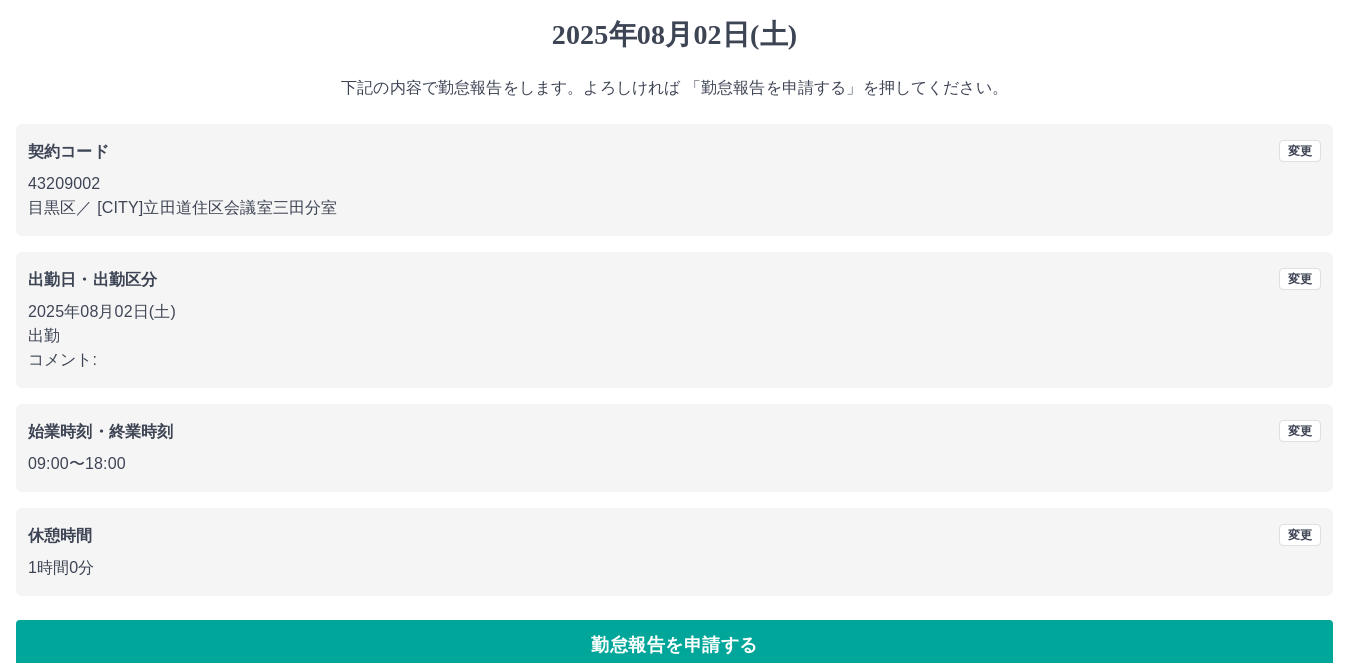scroll, scrollTop: 86, scrollLeft: 0, axis: vertical 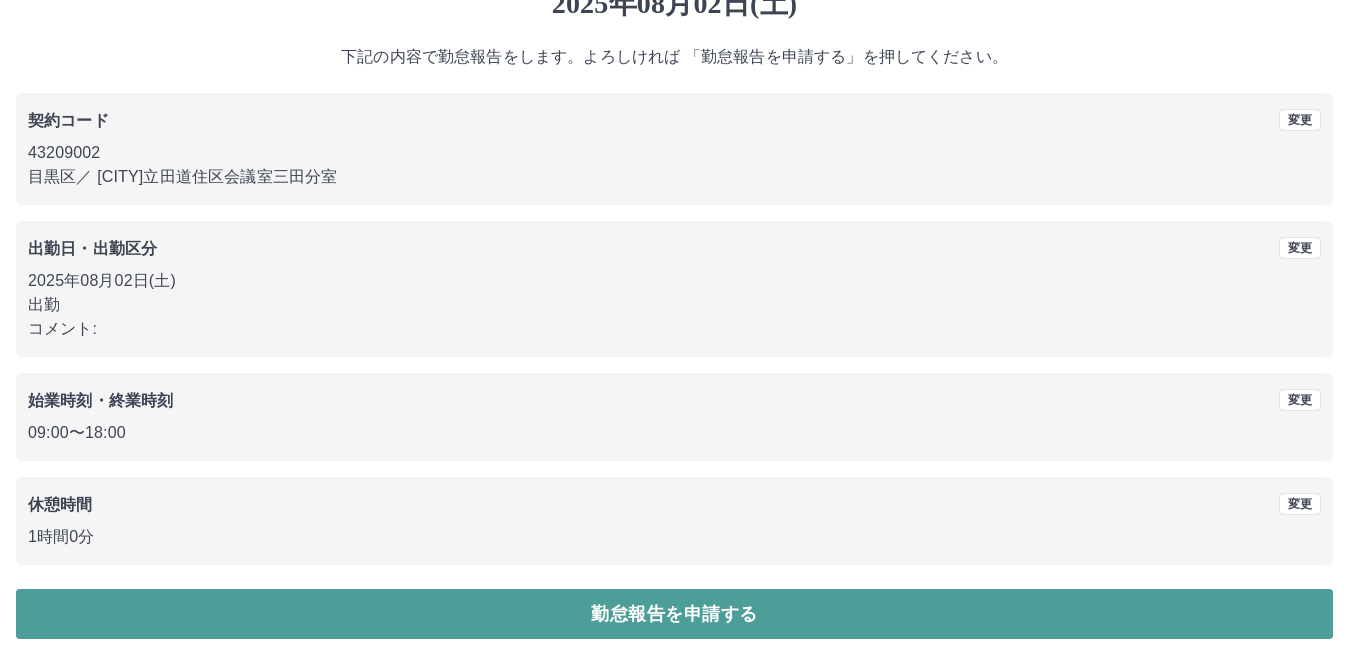 click on "勤怠報告を申請する" at bounding box center [674, 614] 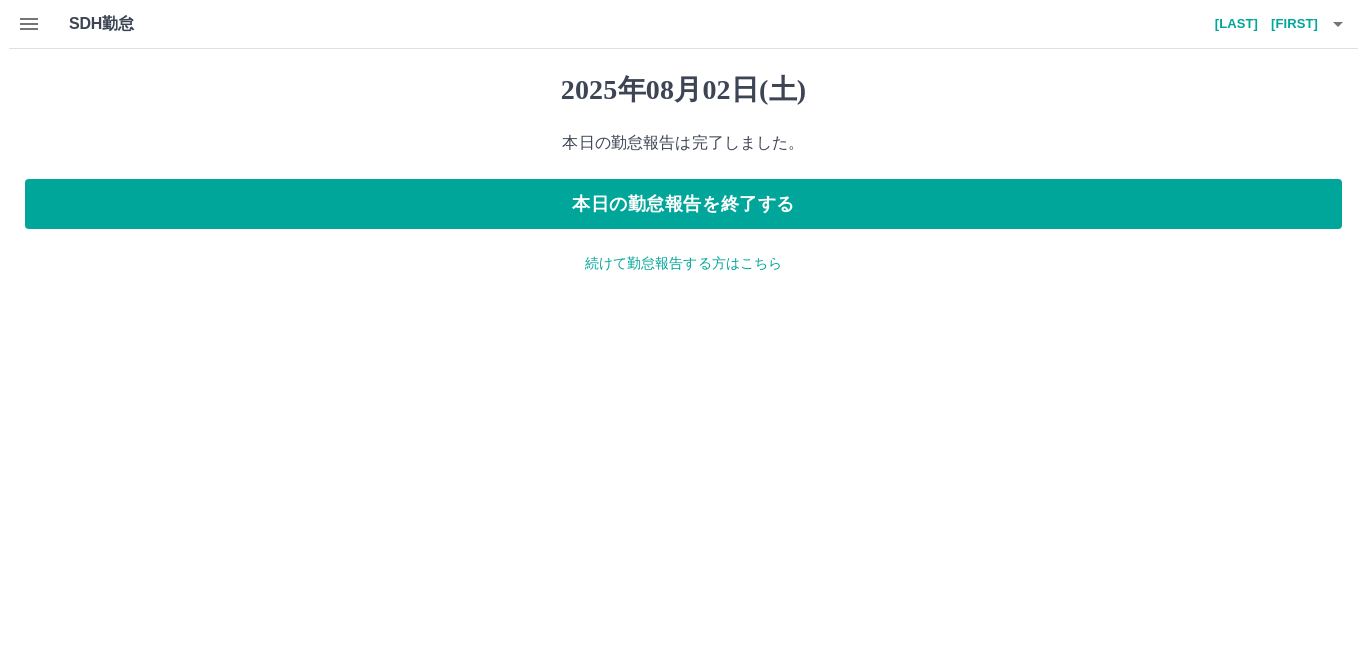 scroll, scrollTop: 0, scrollLeft: 0, axis: both 